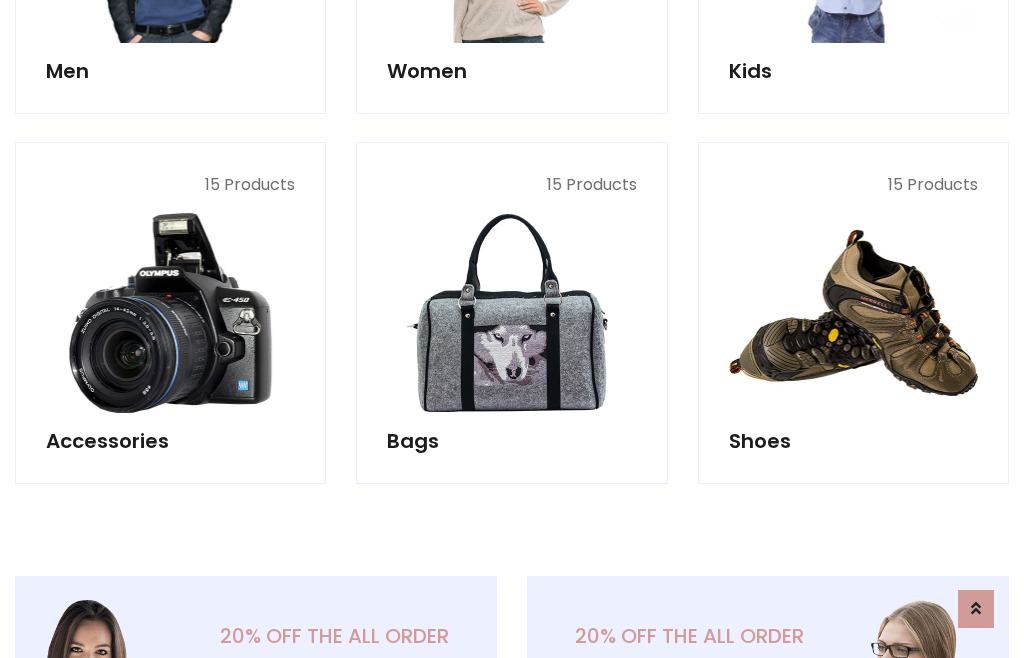 scroll, scrollTop: 853, scrollLeft: 0, axis: vertical 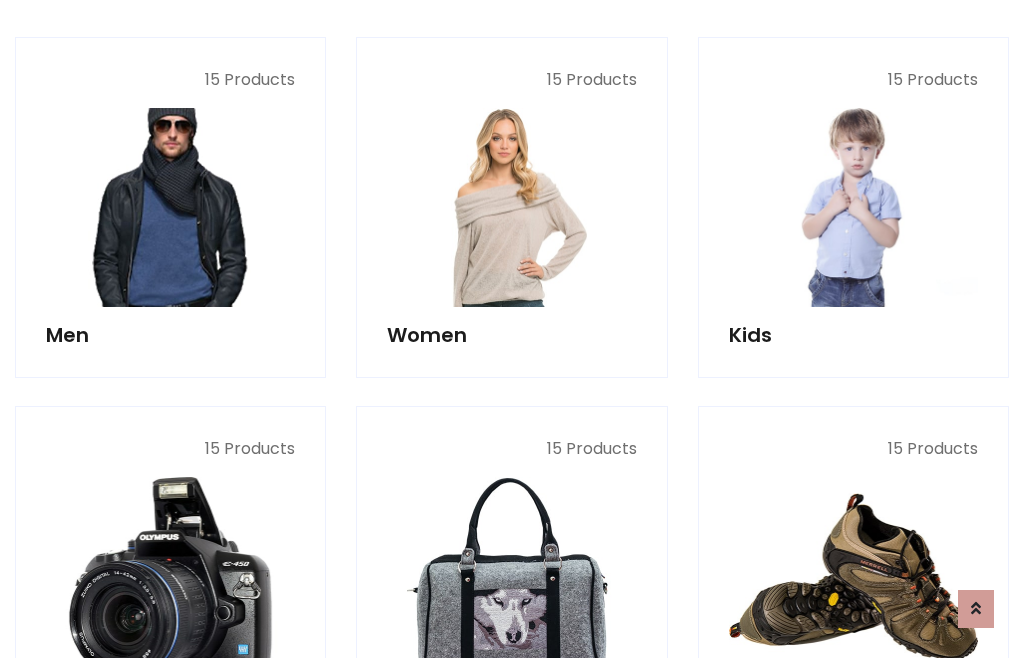 click at bounding box center [170, 207] 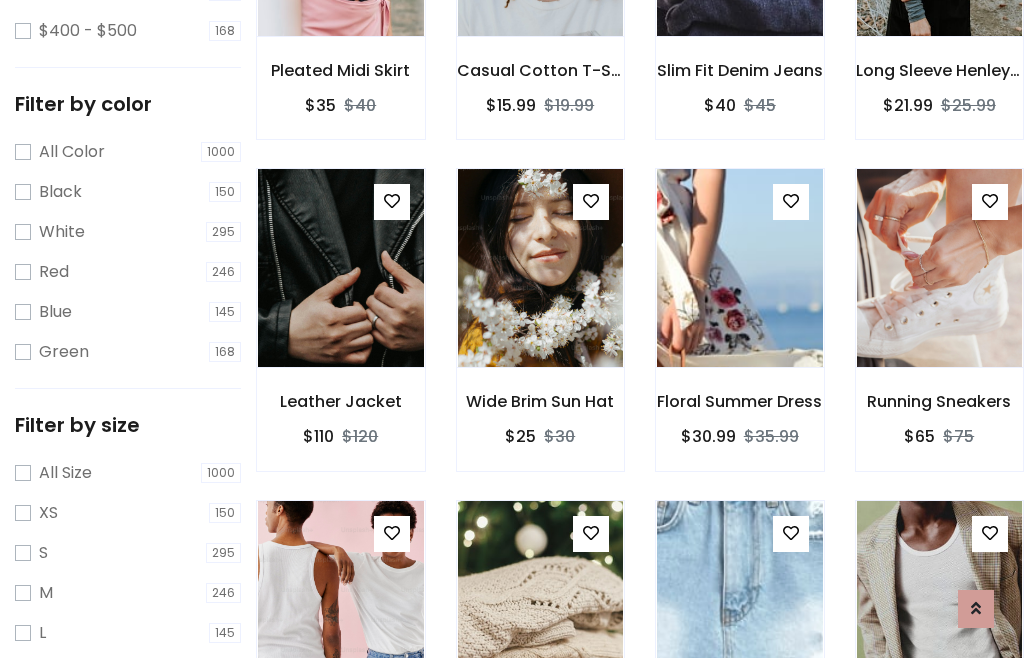scroll, scrollTop: 185, scrollLeft: 0, axis: vertical 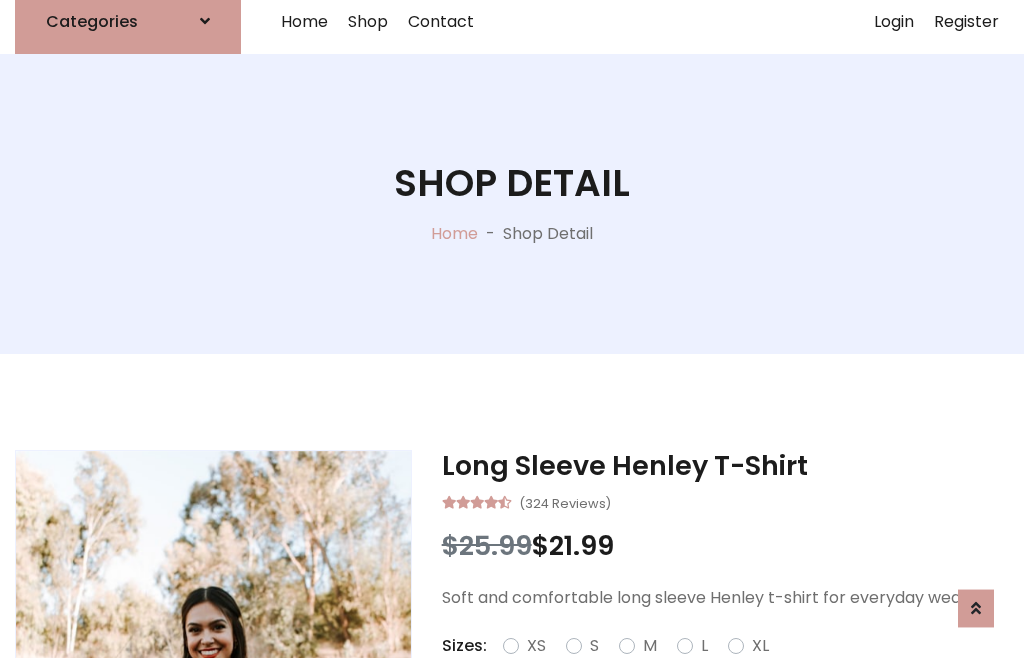 click on "Red" at bounding box center [732, 670] 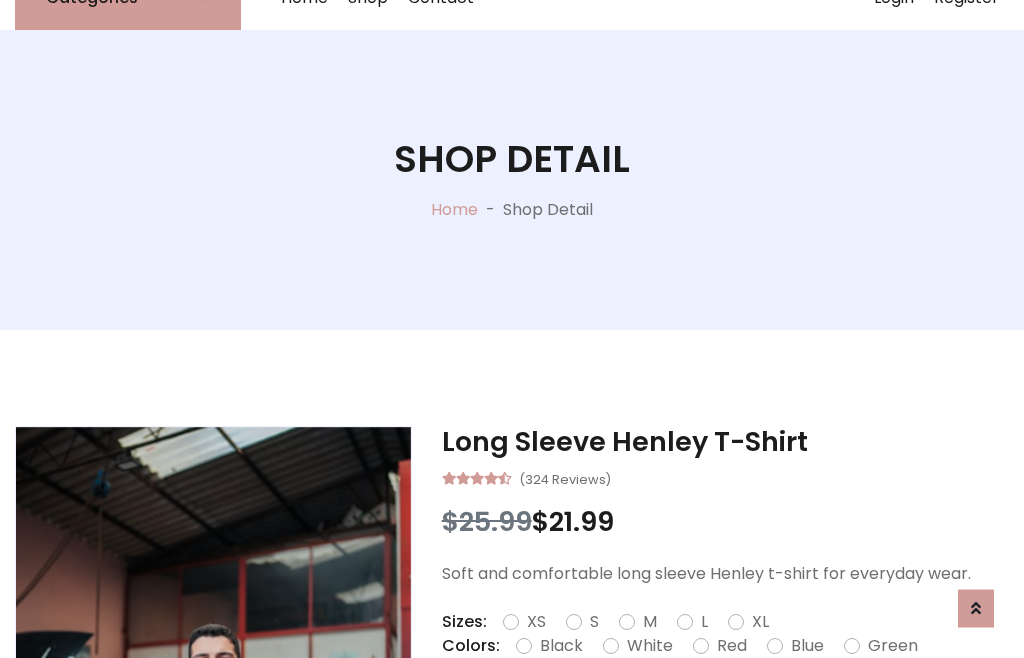 click on "Add To Cart" at bounding box center [663, 709] 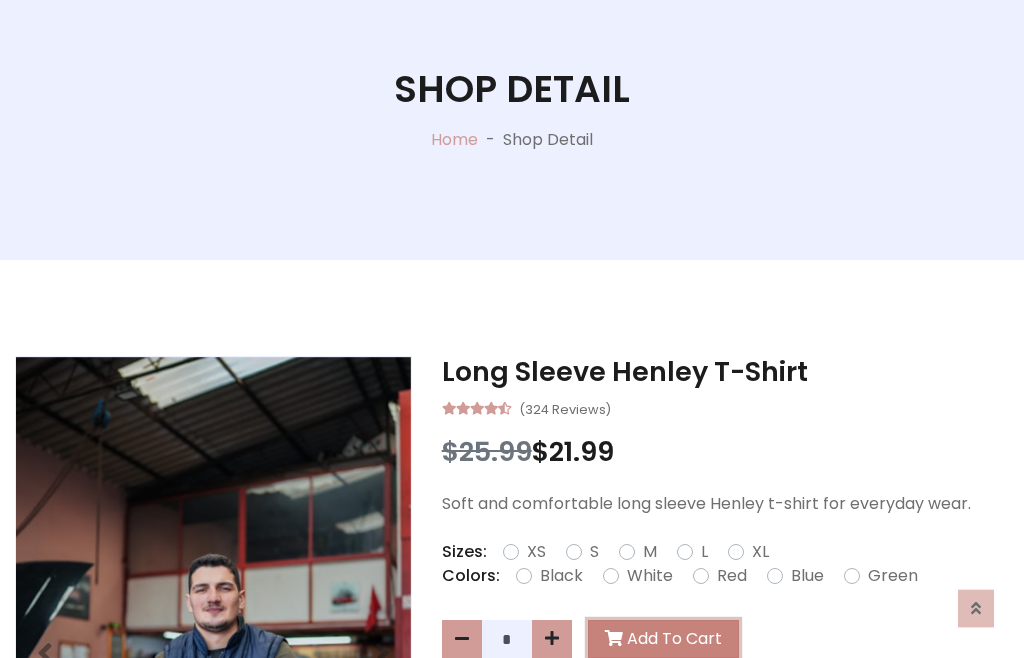 scroll, scrollTop: 0, scrollLeft: 0, axis: both 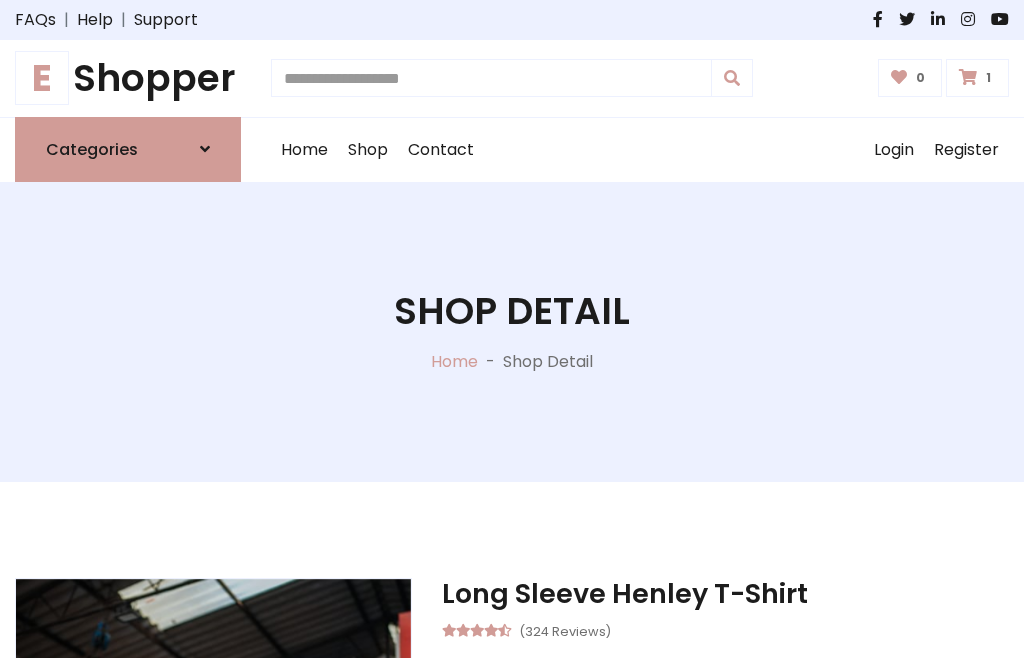 click at bounding box center (968, 77) 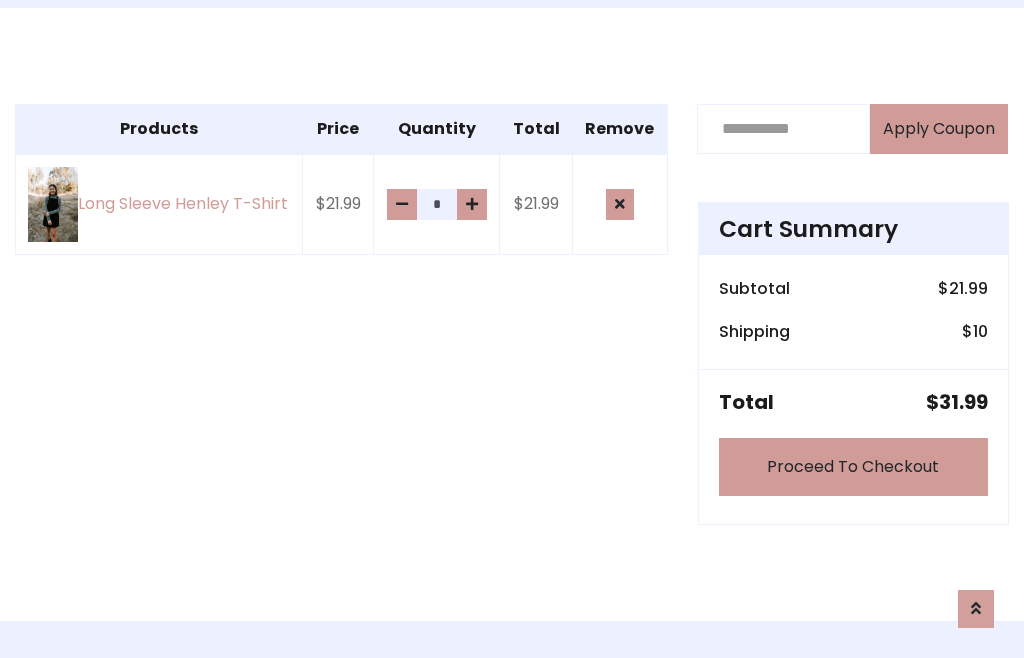 scroll, scrollTop: 474, scrollLeft: 0, axis: vertical 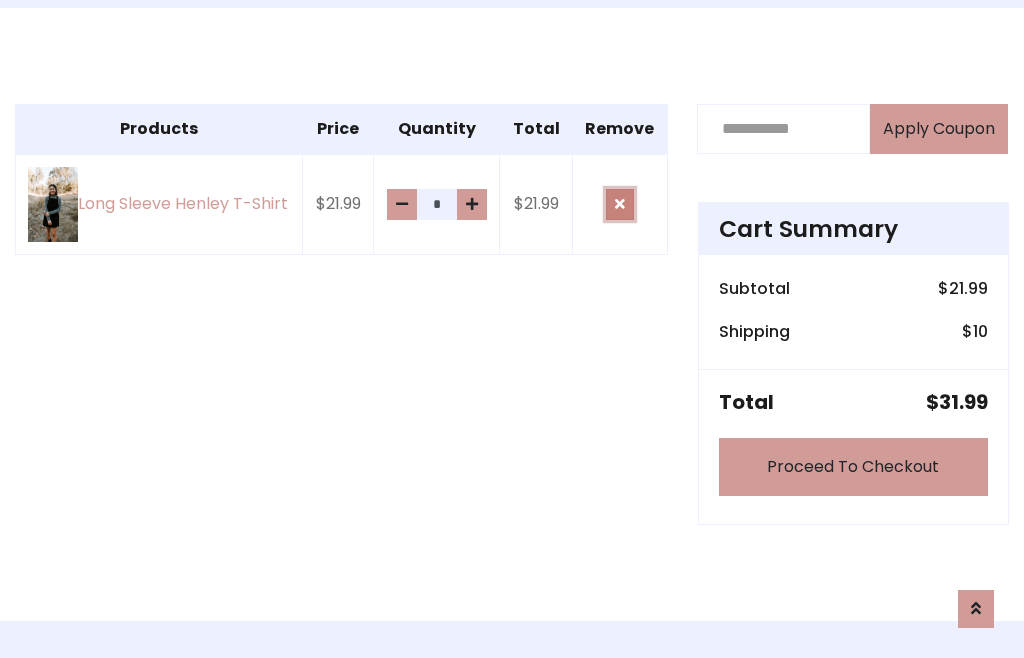 click at bounding box center (620, 204) 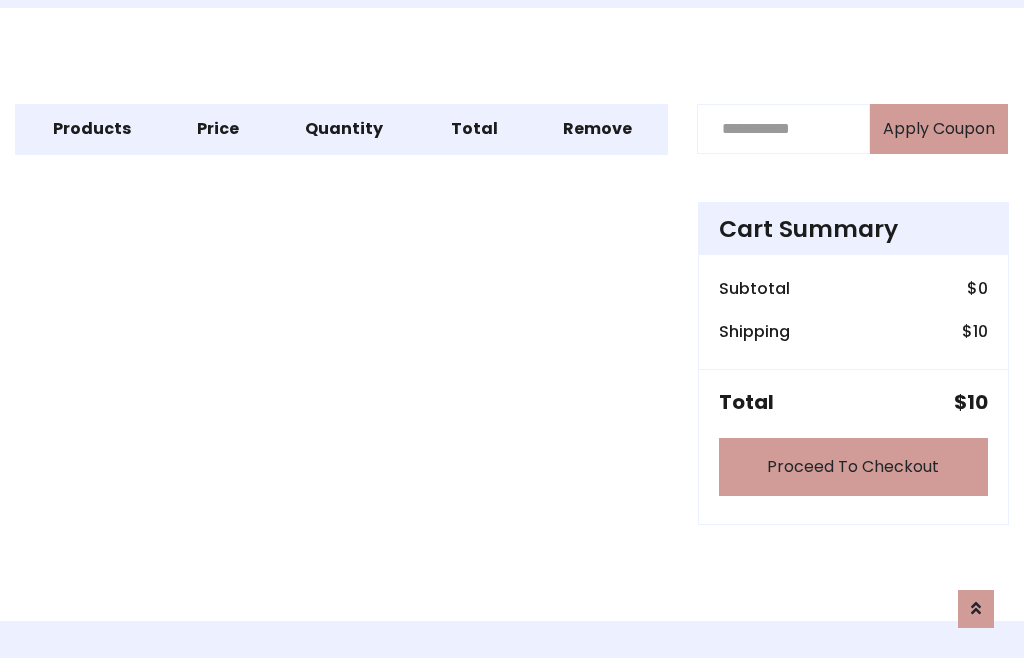 scroll, scrollTop: 247, scrollLeft: 0, axis: vertical 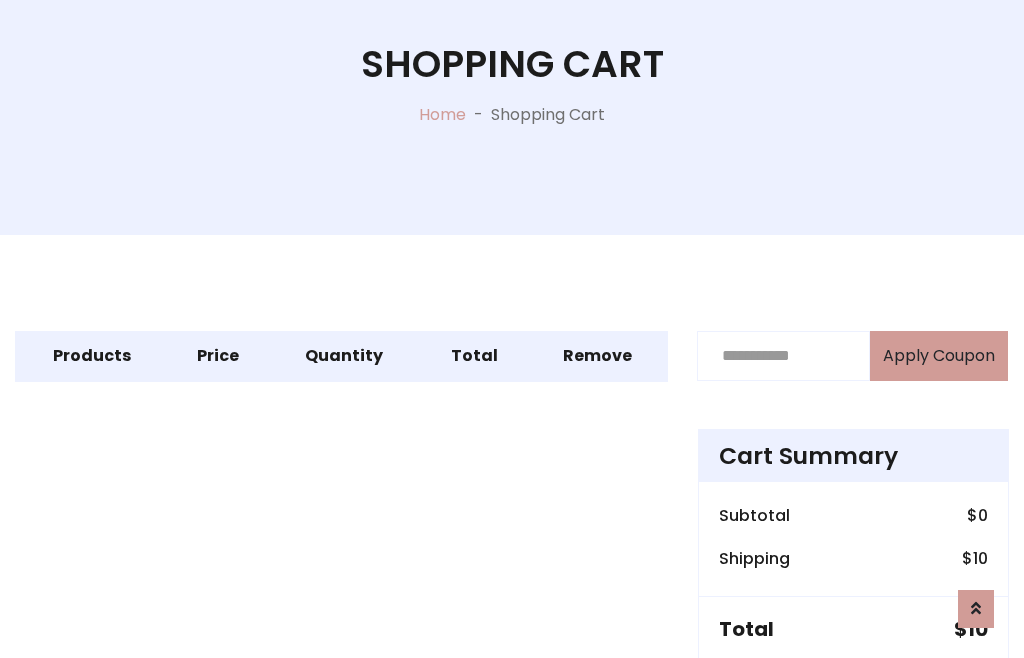 click on "Proceed To Checkout" at bounding box center (853, 694) 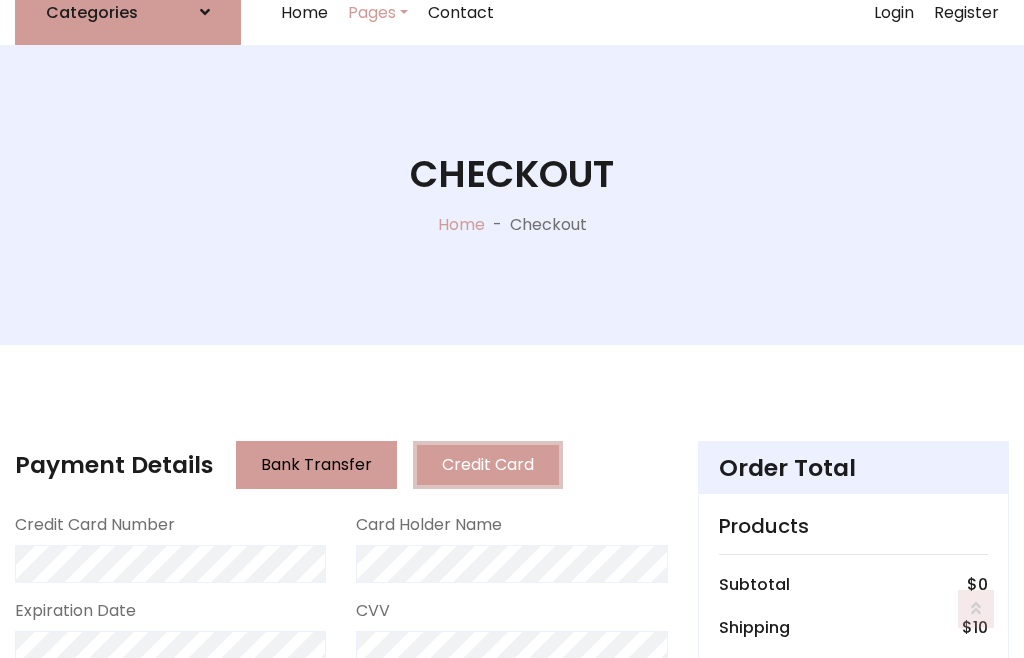 scroll, scrollTop: 137, scrollLeft: 0, axis: vertical 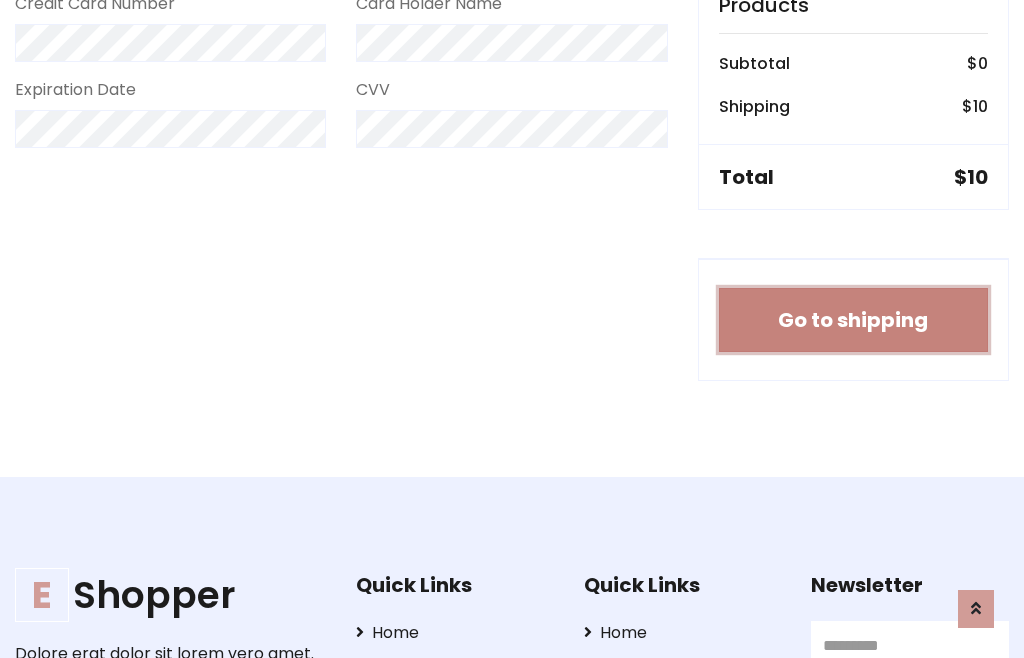 click on "Go to shipping" at bounding box center [853, 320] 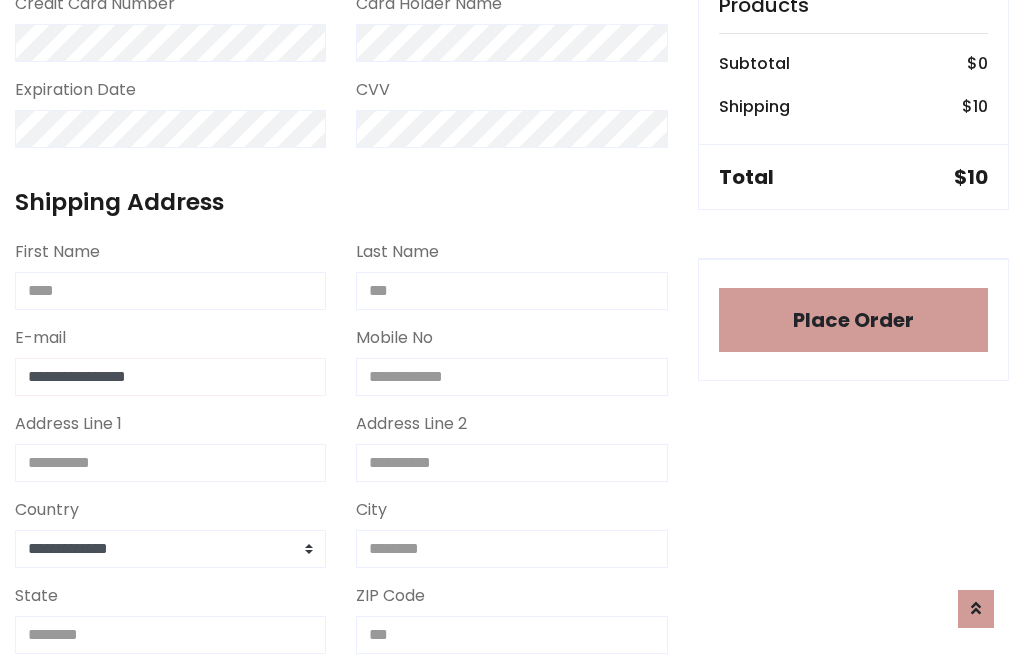 type on "**********" 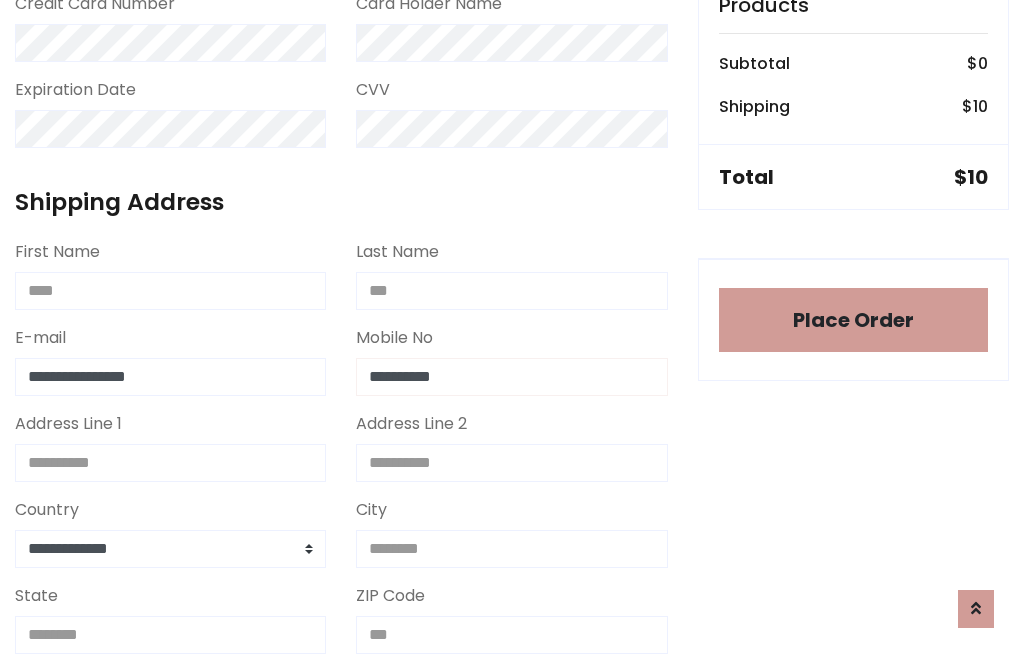 type on "**********" 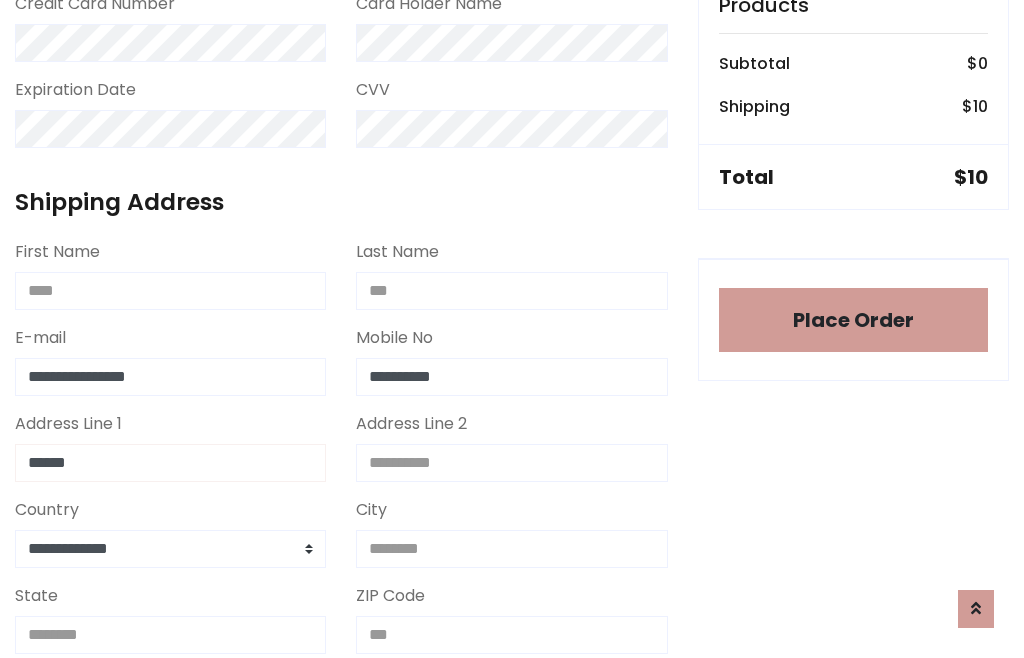 type on "******" 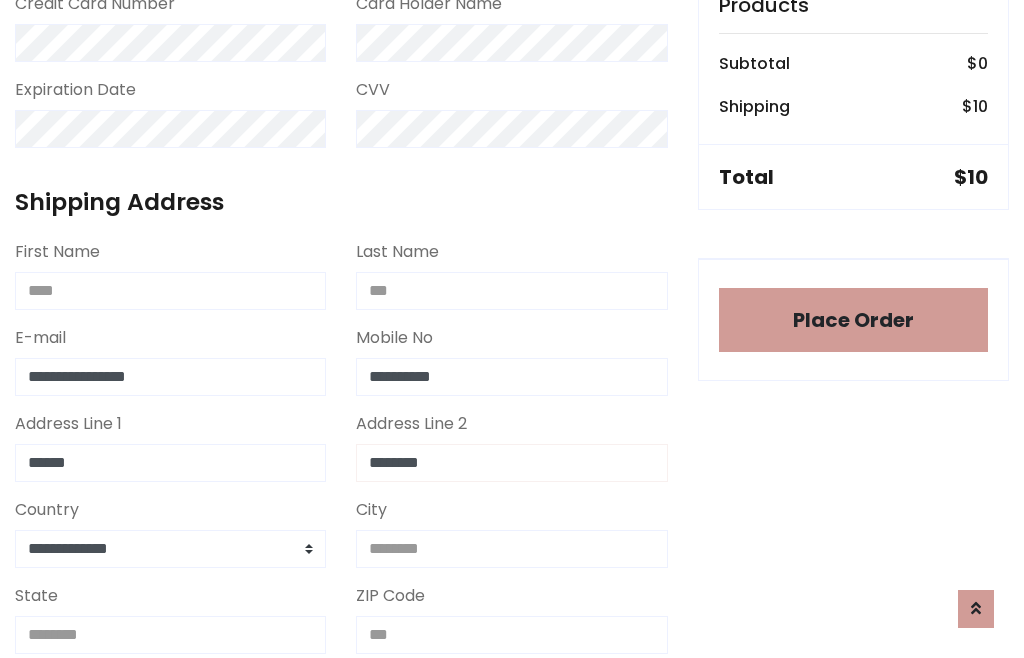 type on "********" 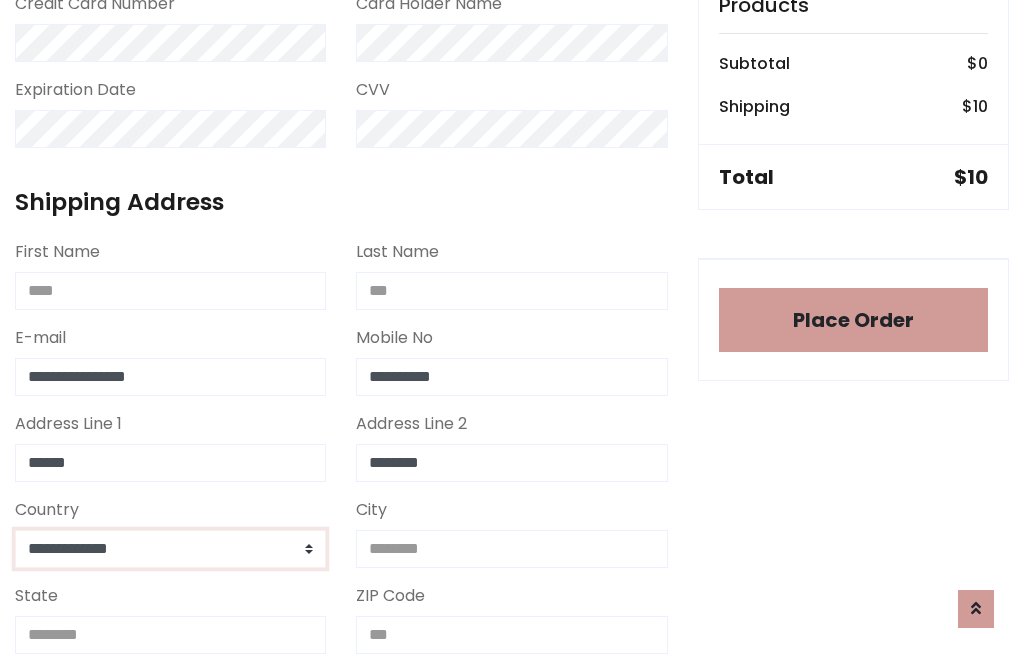 select on "*******" 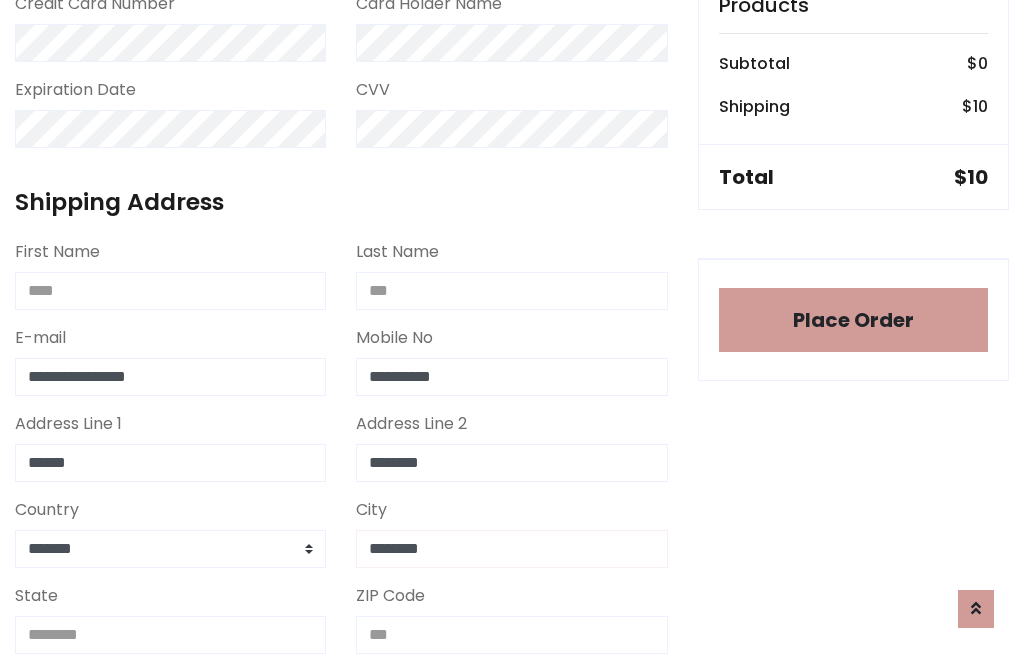 type on "********" 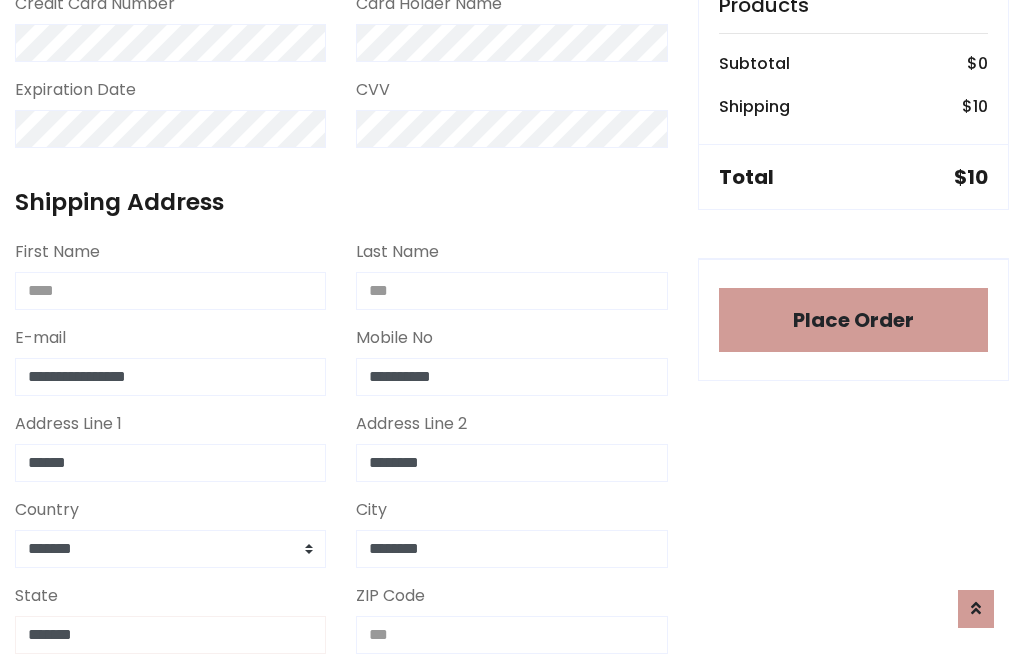 type on "*******" 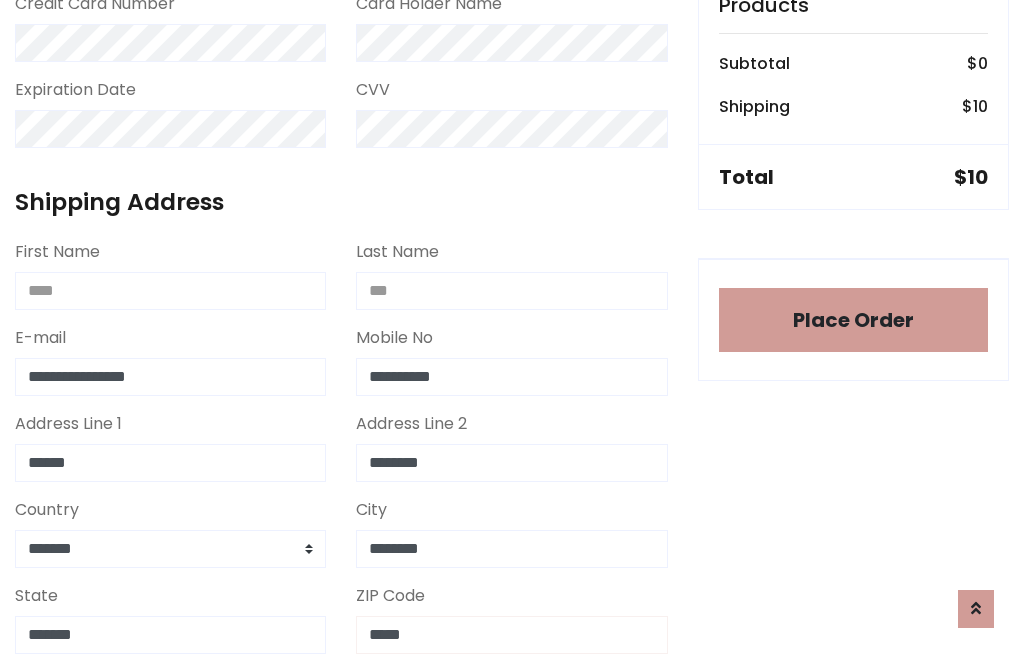 scroll, scrollTop: 403, scrollLeft: 0, axis: vertical 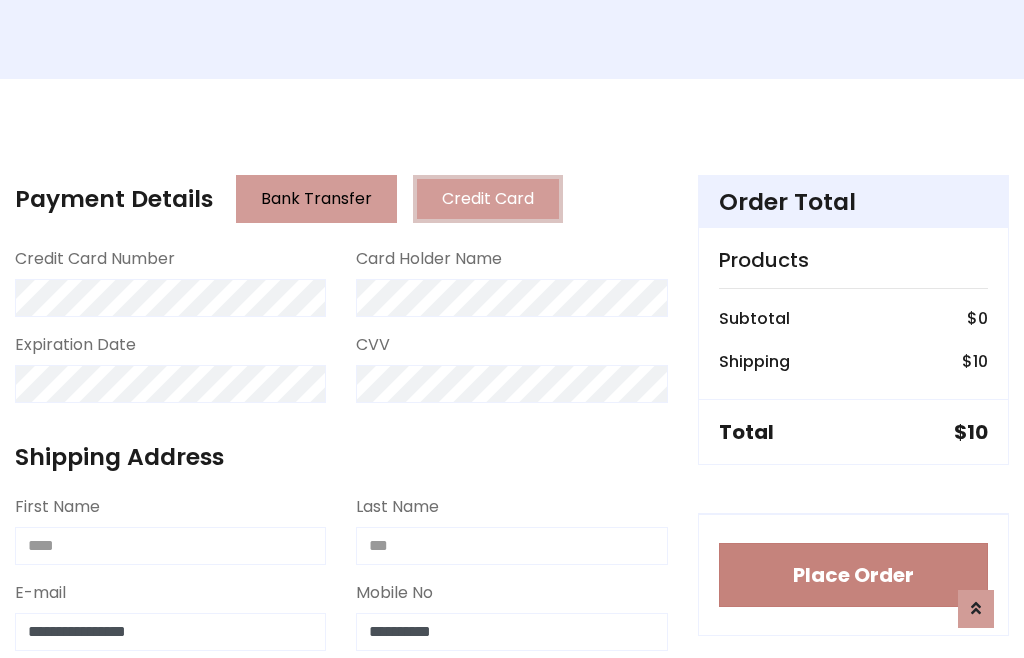 type on "*****" 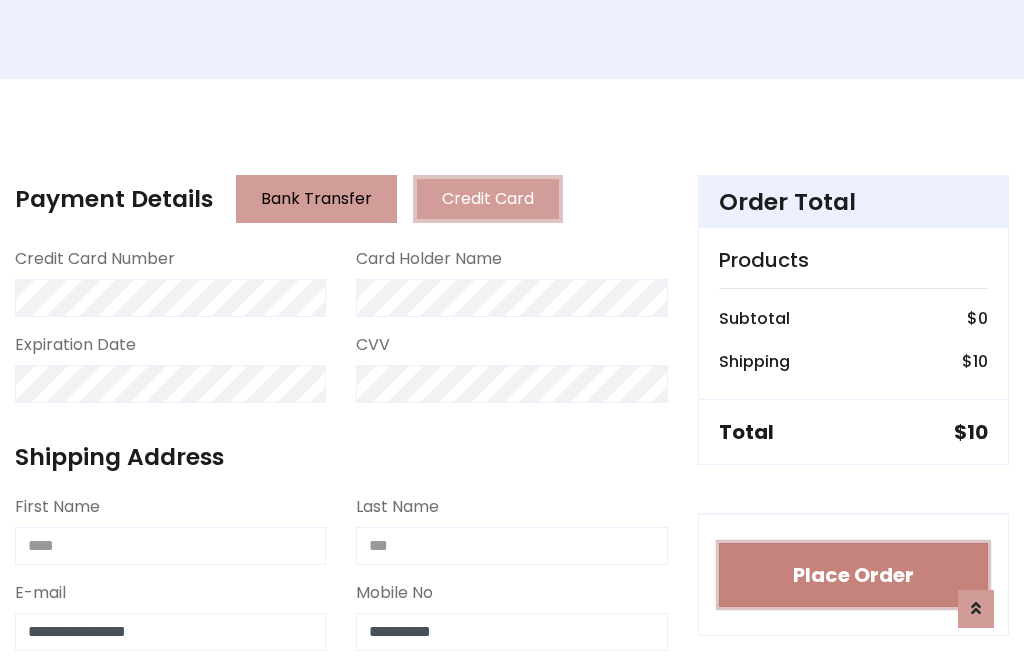 click on "Place Order" at bounding box center [853, 575] 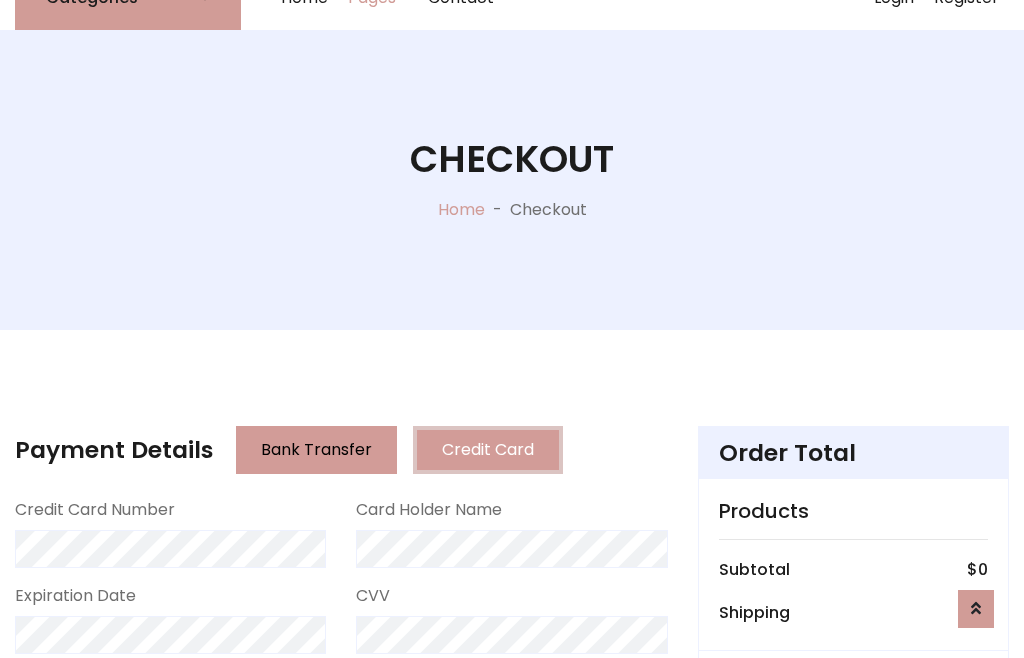 scroll, scrollTop: 0, scrollLeft: 0, axis: both 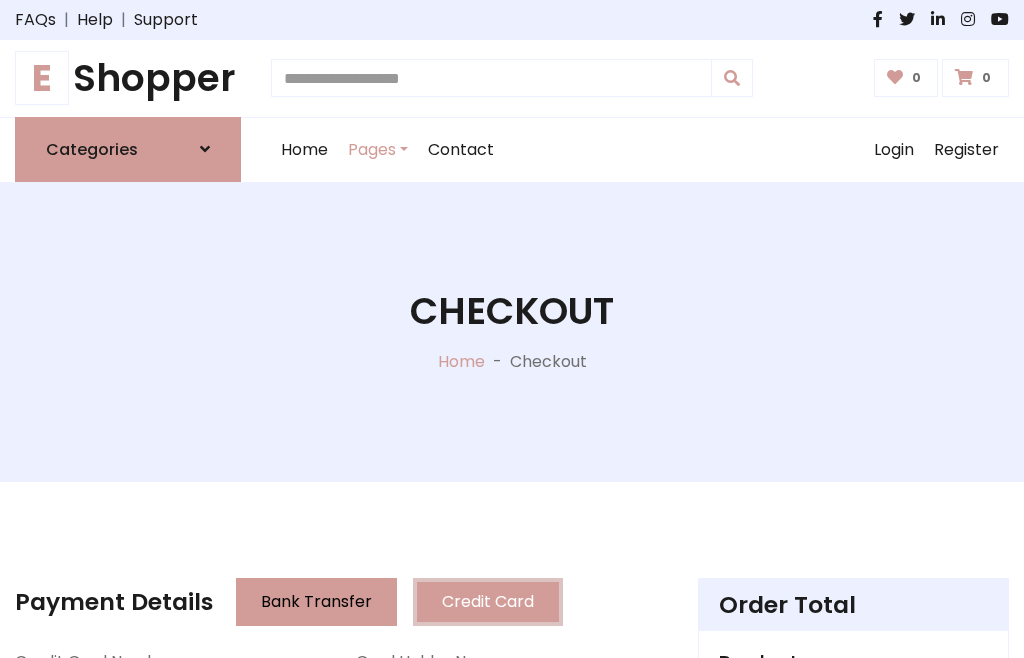 click on "E Shopper" at bounding box center [128, 78] 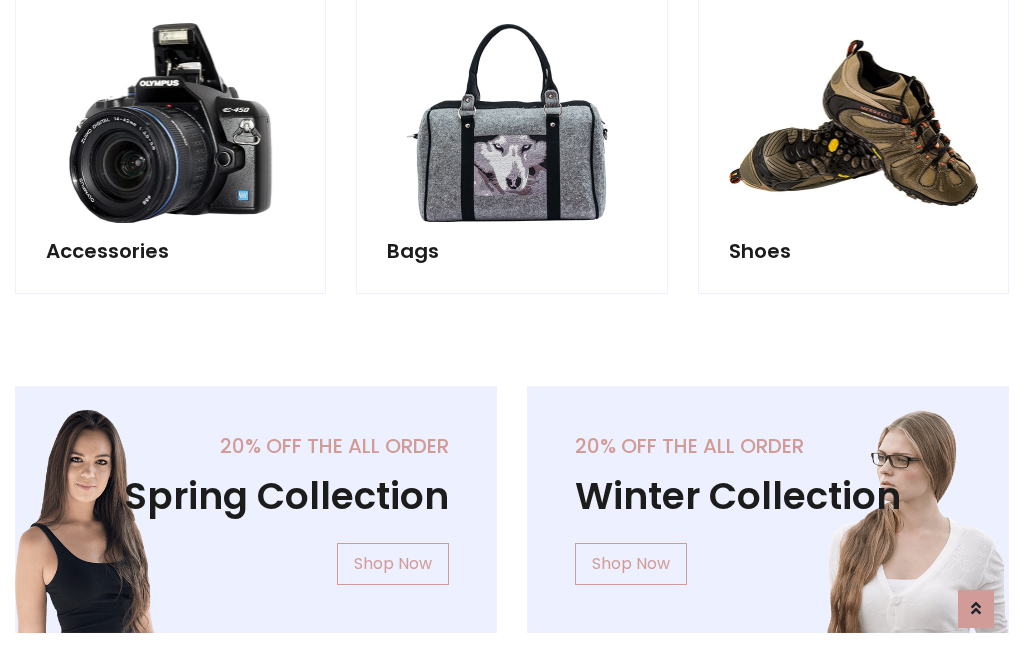 scroll, scrollTop: 770, scrollLeft: 0, axis: vertical 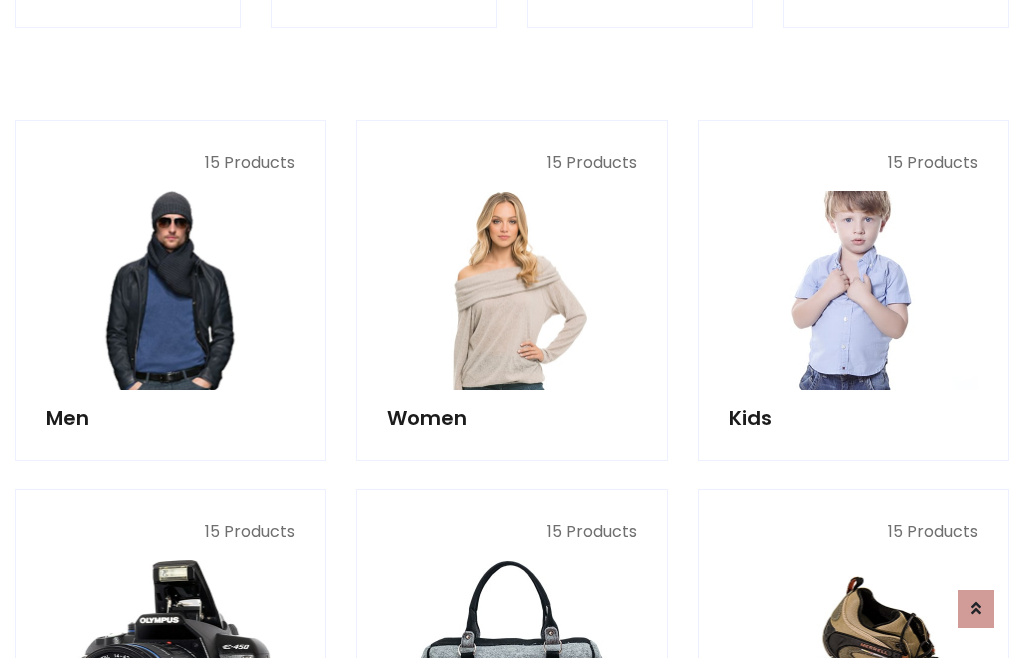 click at bounding box center [853, 290] 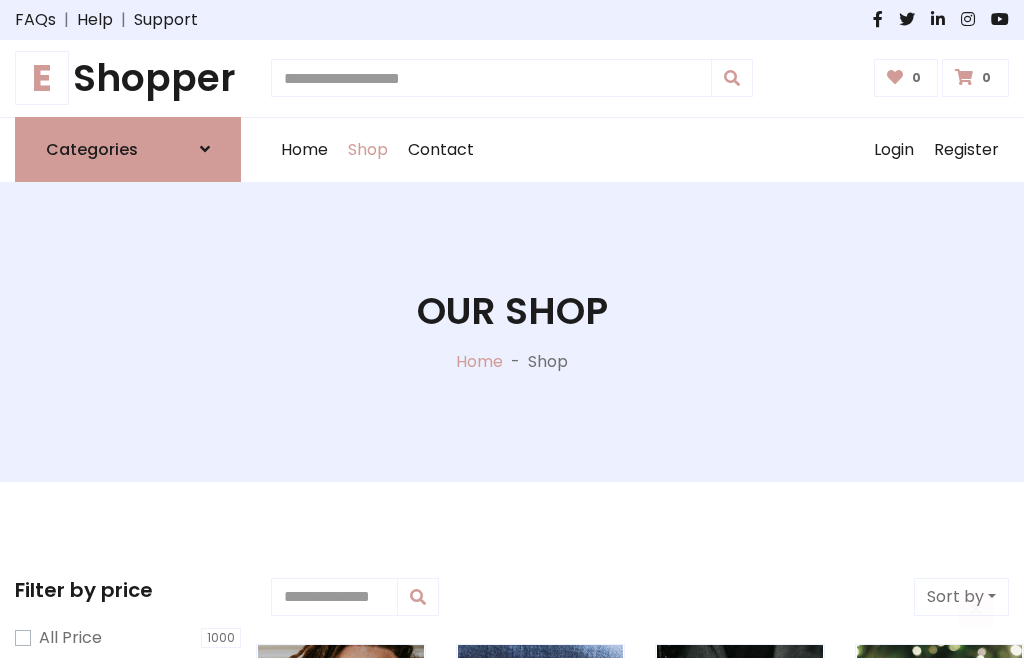 scroll, scrollTop: 549, scrollLeft: 0, axis: vertical 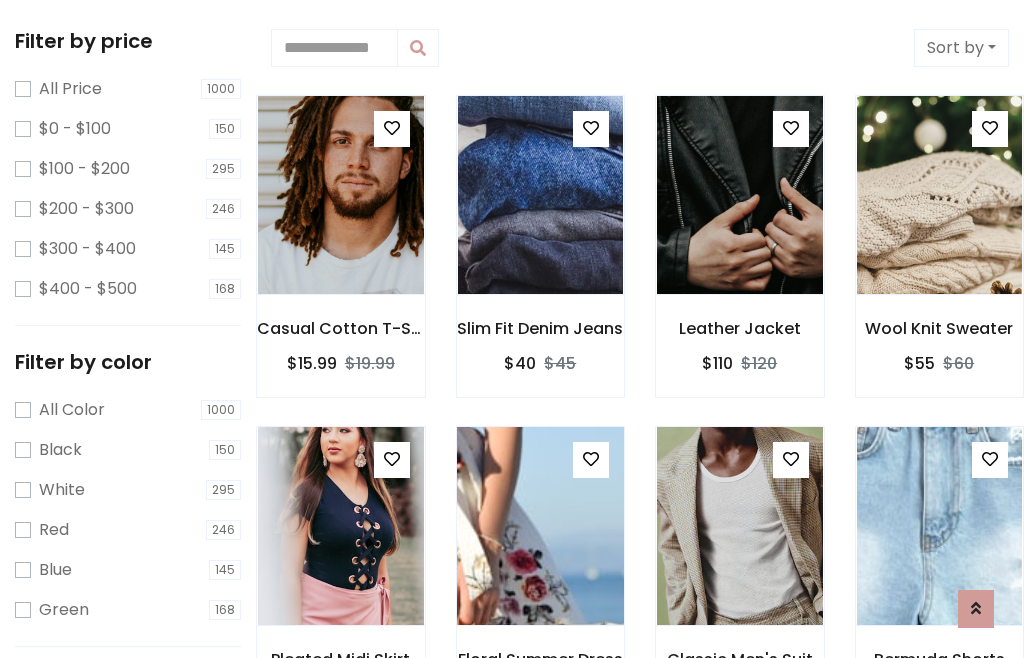 click at bounding box center (591, 459) 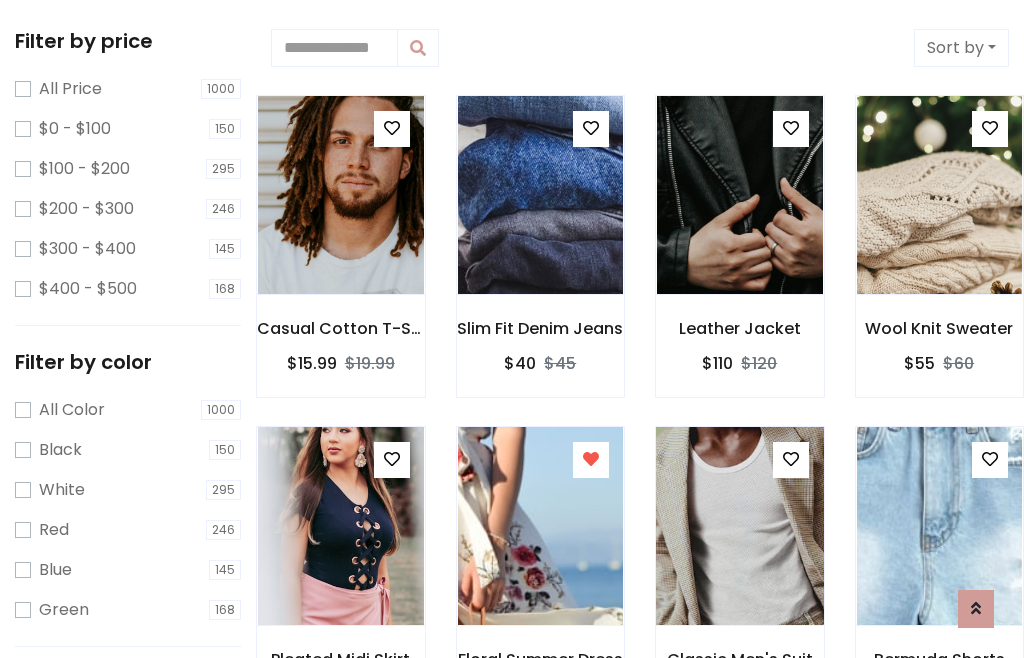 click at bounding box center [739, 526] 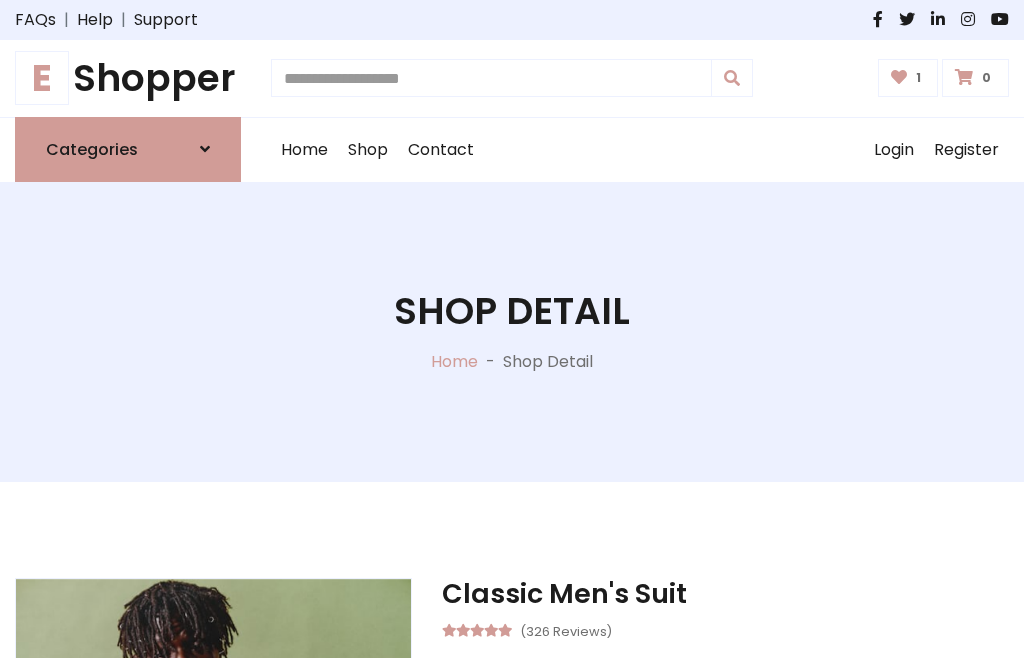 scroll, scrollTop: 262, scrollLeft: 0, axis: vertical 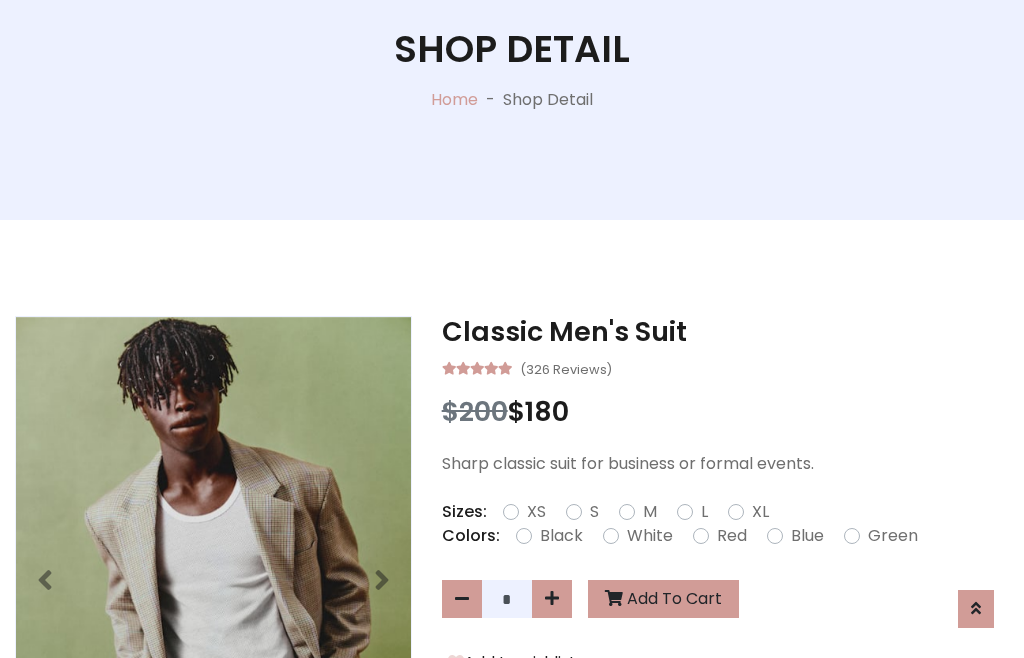 click on "XL" at bounding box center [760, 512] 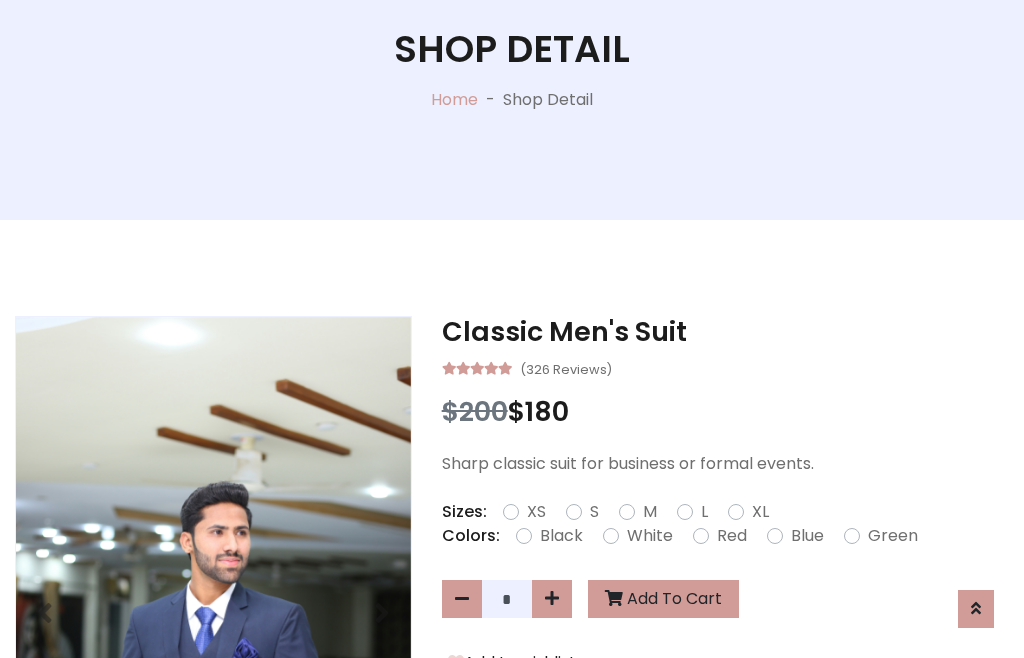 click on "Black" at bounding box center [561, 536] 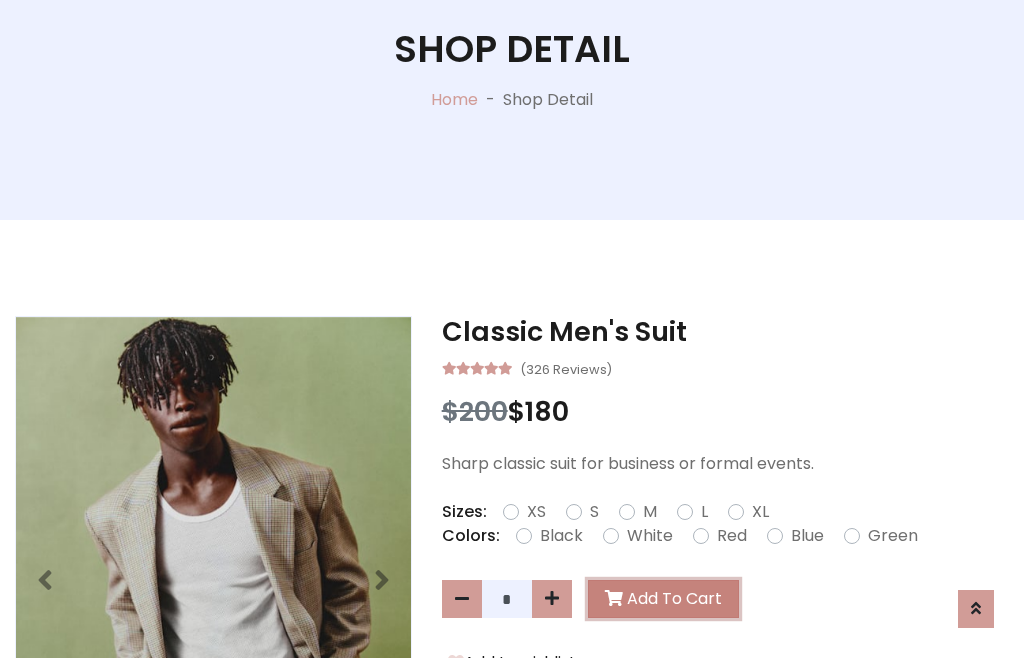 click on "Add To Cart" at bounding box center (663, 599) 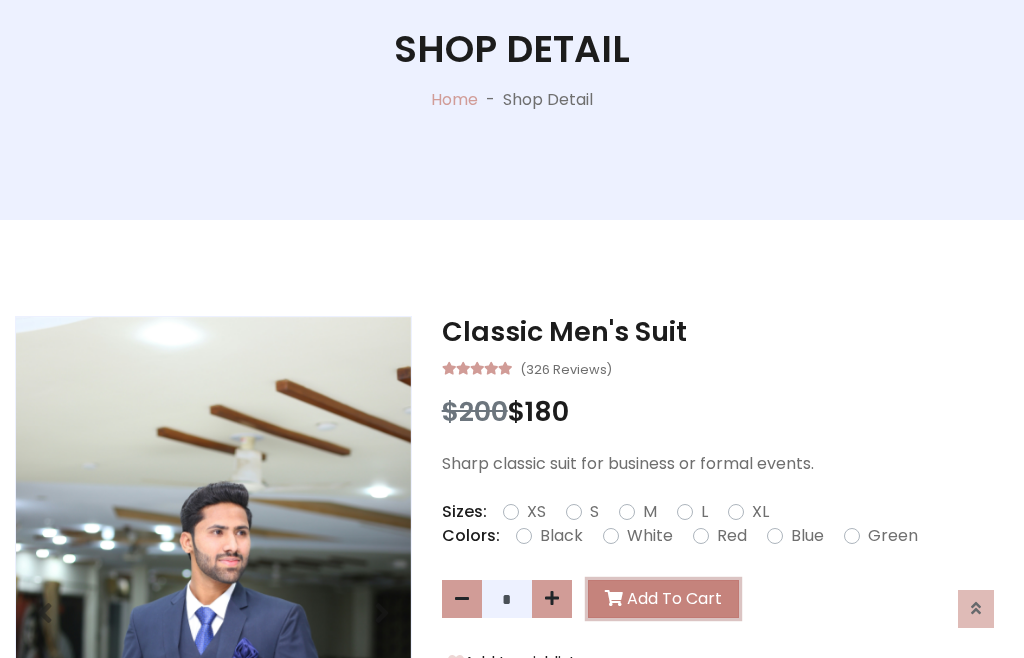 scroll, scrollTop: 0, scrollLeft: 0, axis: both 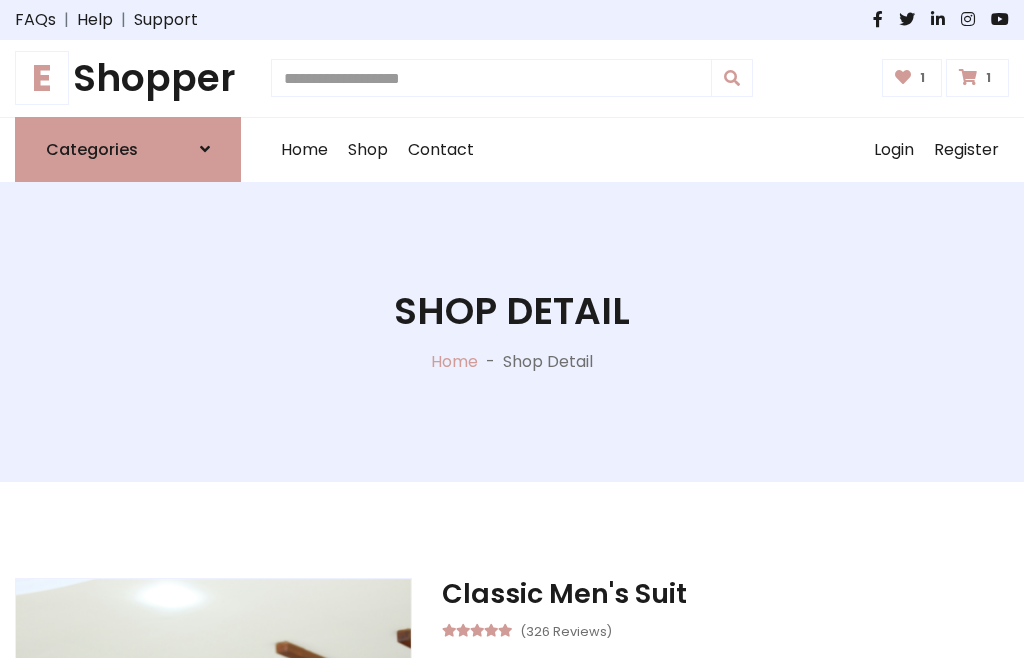 click at bounding box center (968, 77) 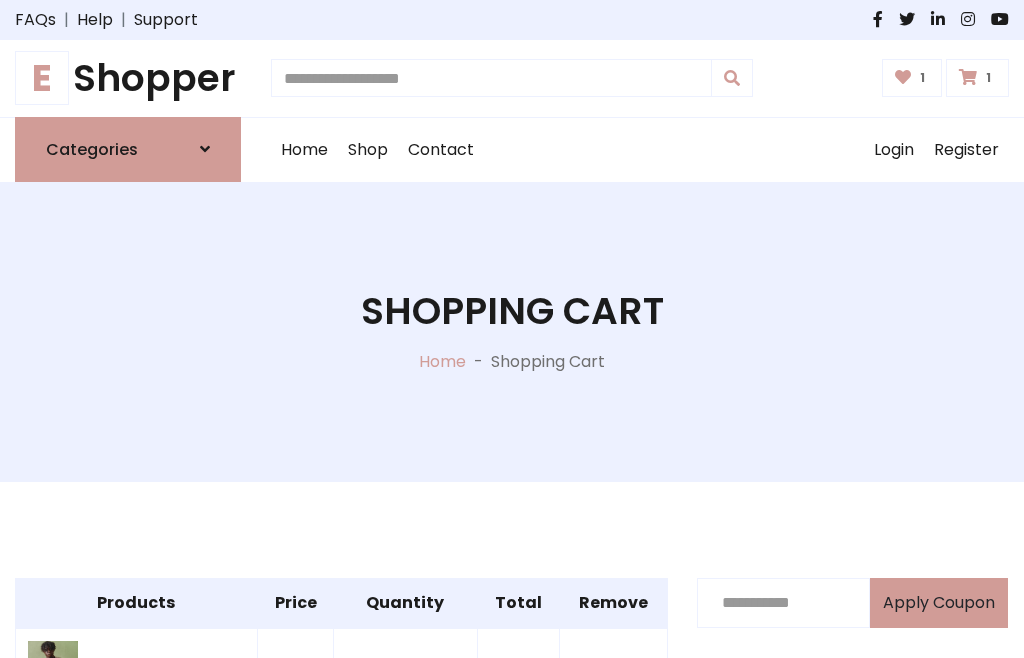 scroll, scrollTop: 570, scrollLeft: 0, axis: vertical 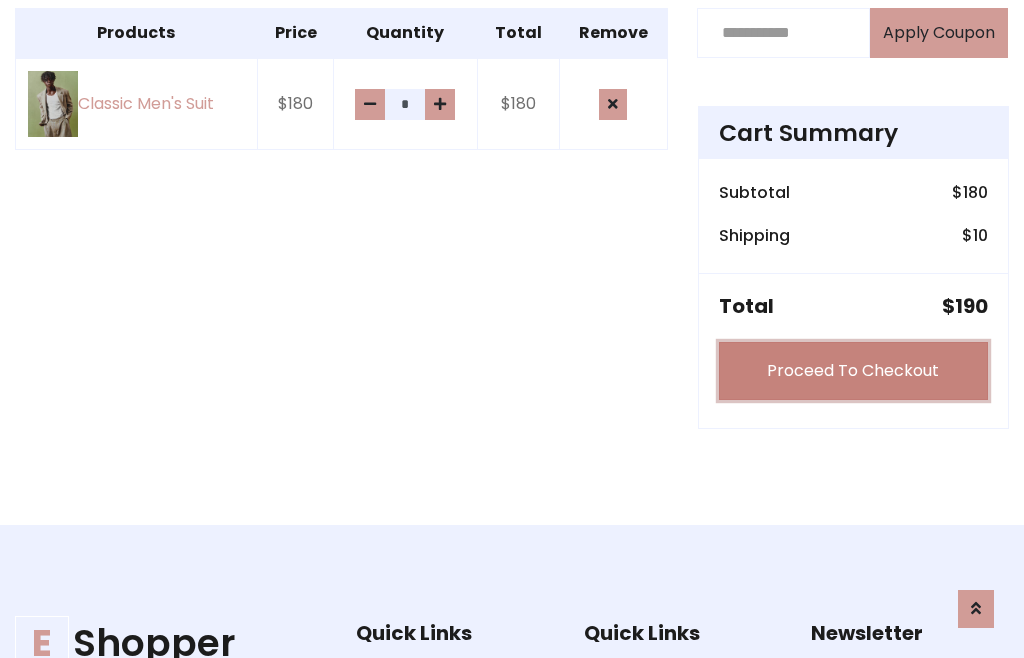 click on "Proceed To Checkout" at bounding box center [853, 371] 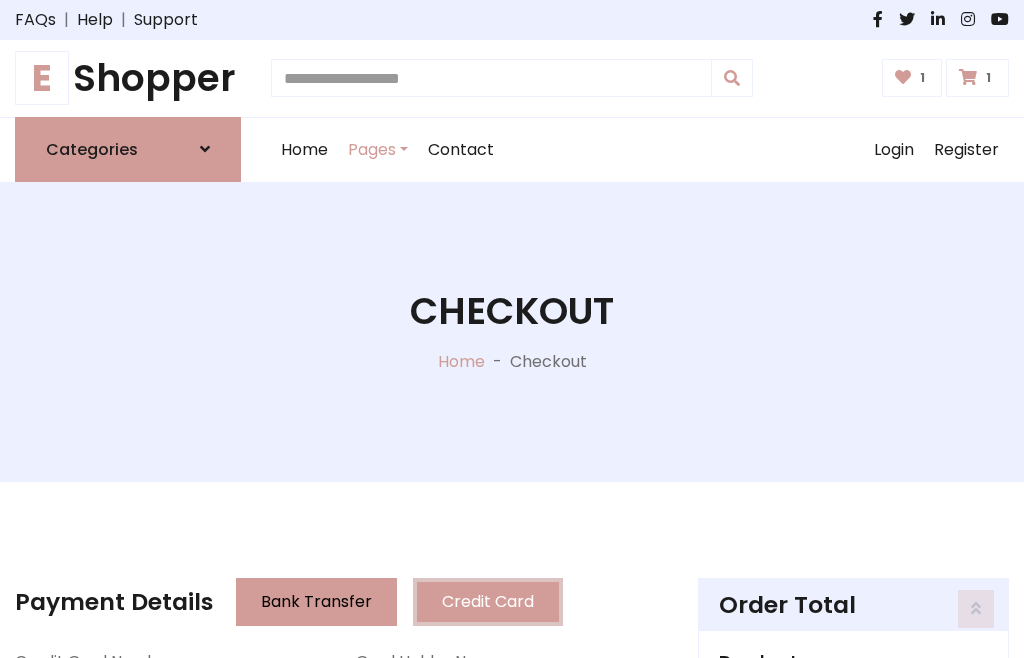 scroll, scrollTop: 201, scrollLeft: 0, axis: vertical 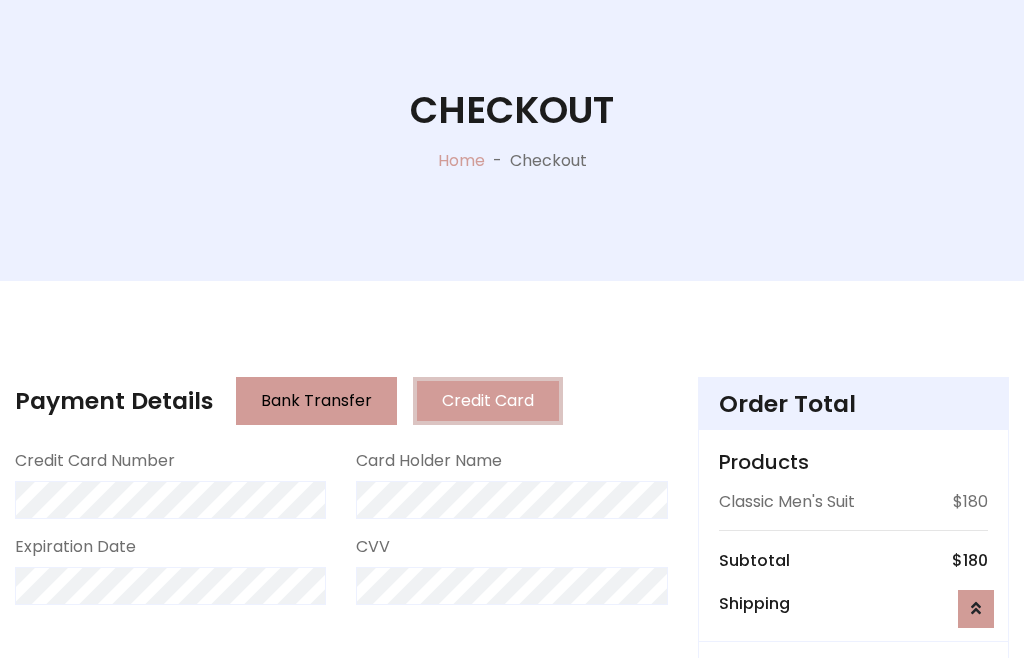 click on "Go to shipping" at bounding box center (853, 817) 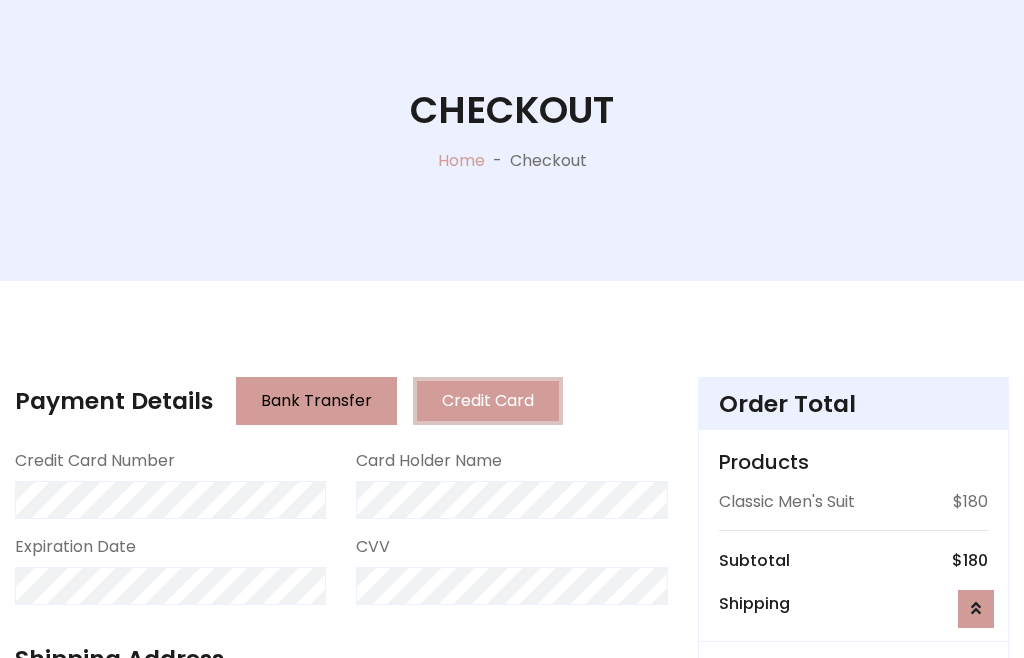 scroll, scrollTop: 392, scrollLeft: 0, axis: vertical 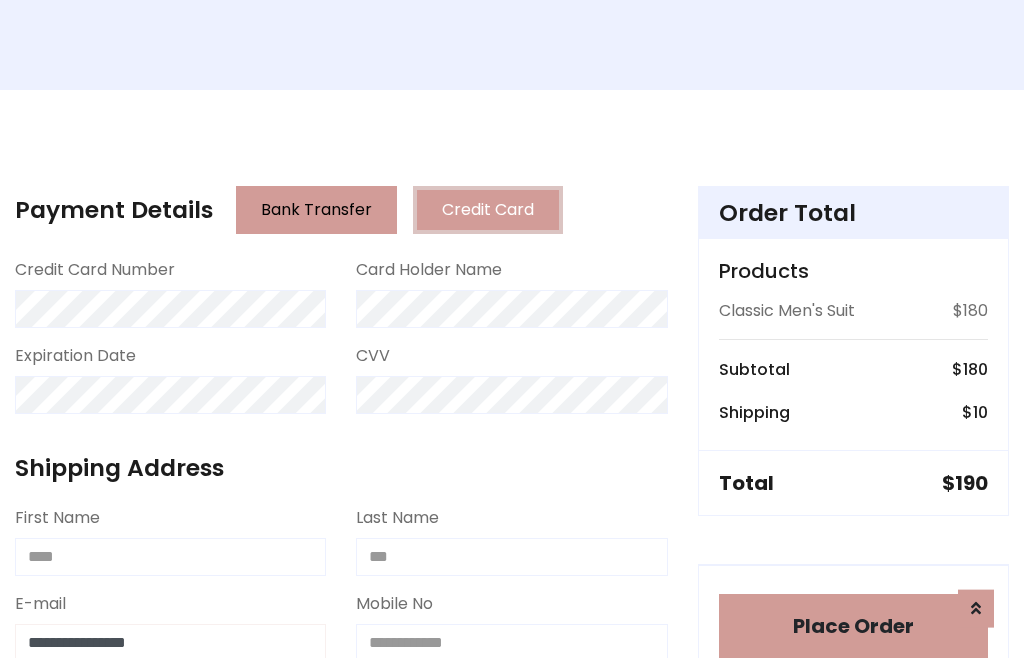 type on "**********" 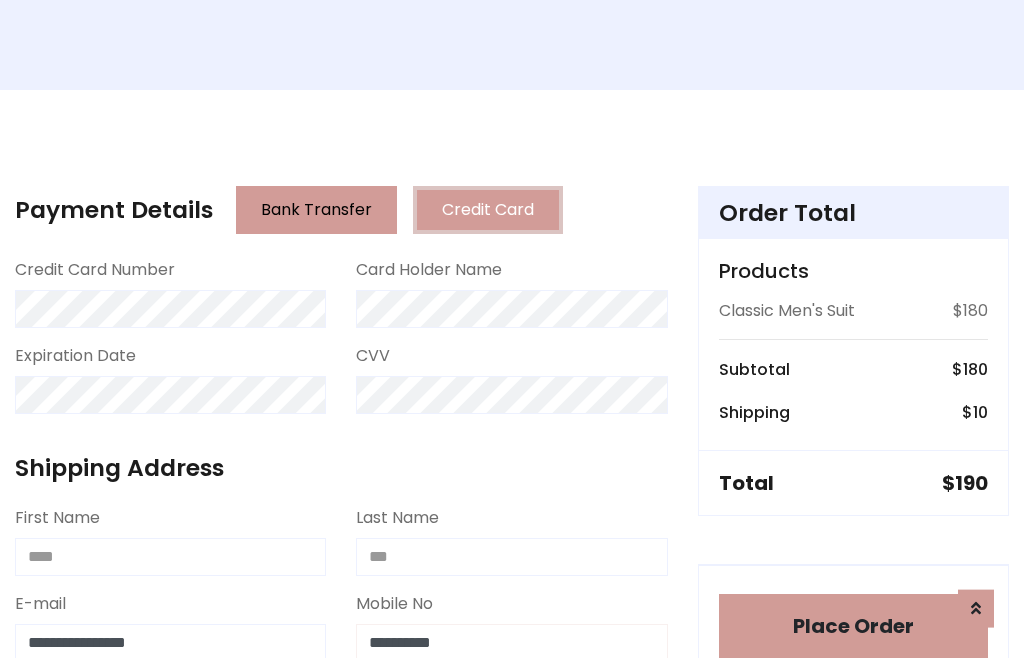 scroll, scrollTop: 573, scrollLeft: 0, axis: vertical 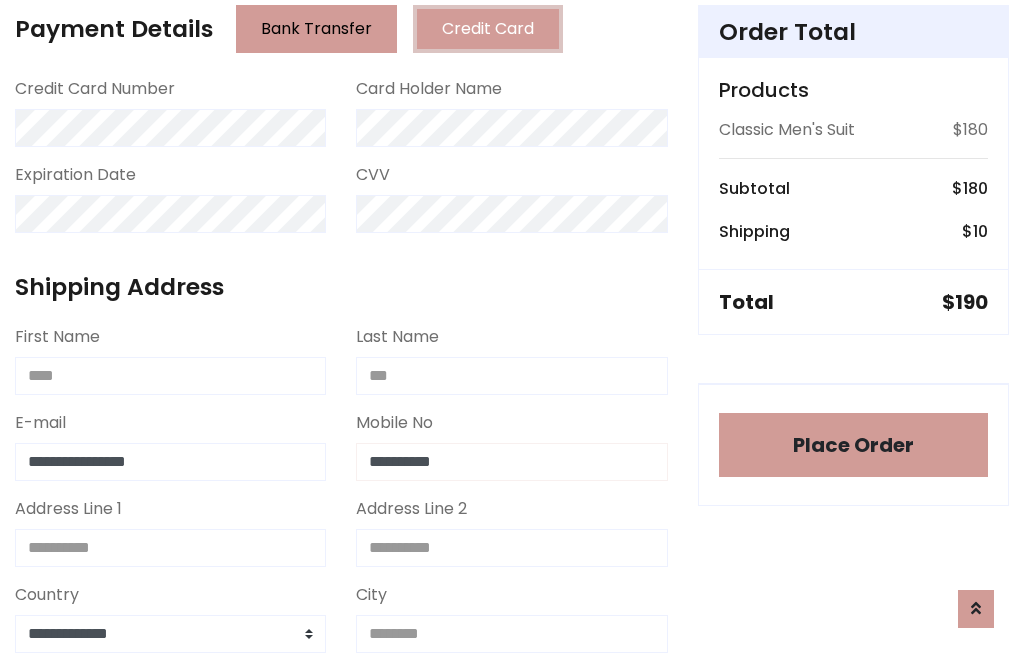 type on "**********" 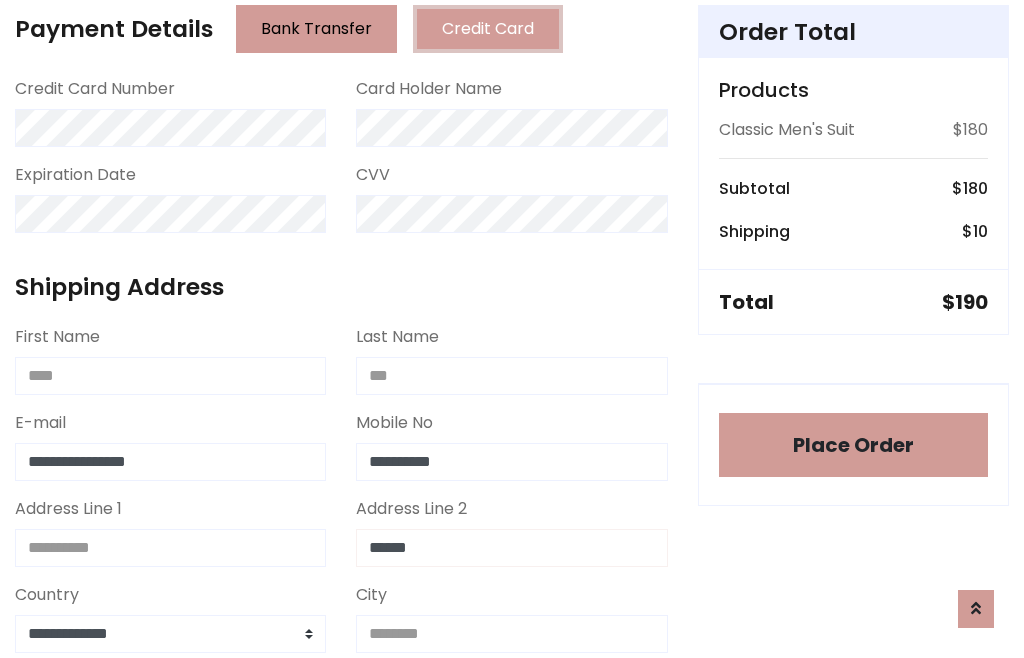 type on "******" 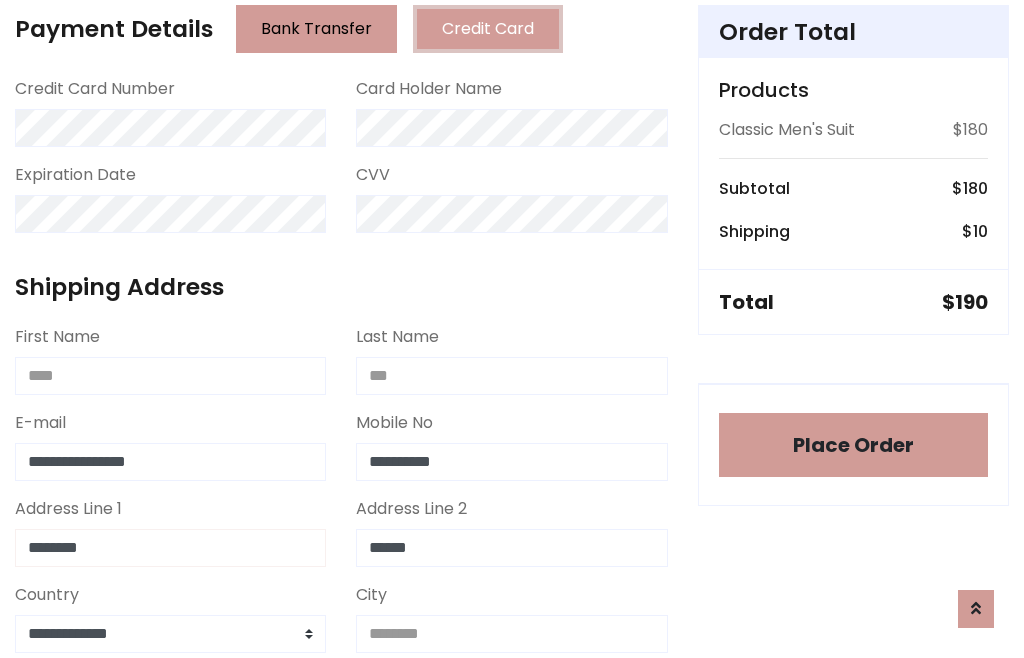 type on "********" 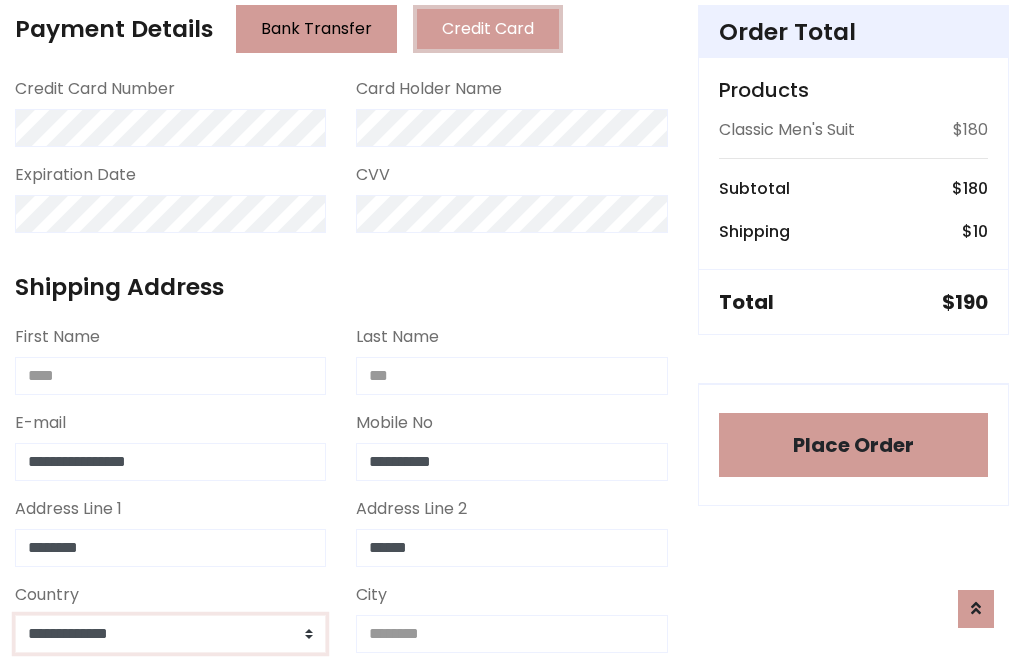 select on "*******" 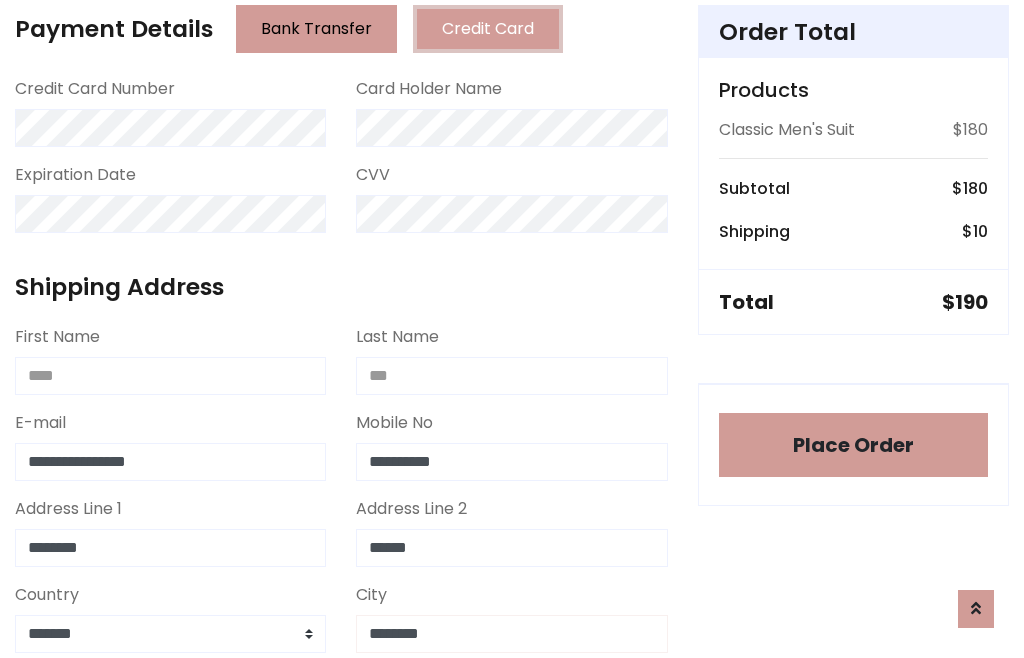 type on "********" 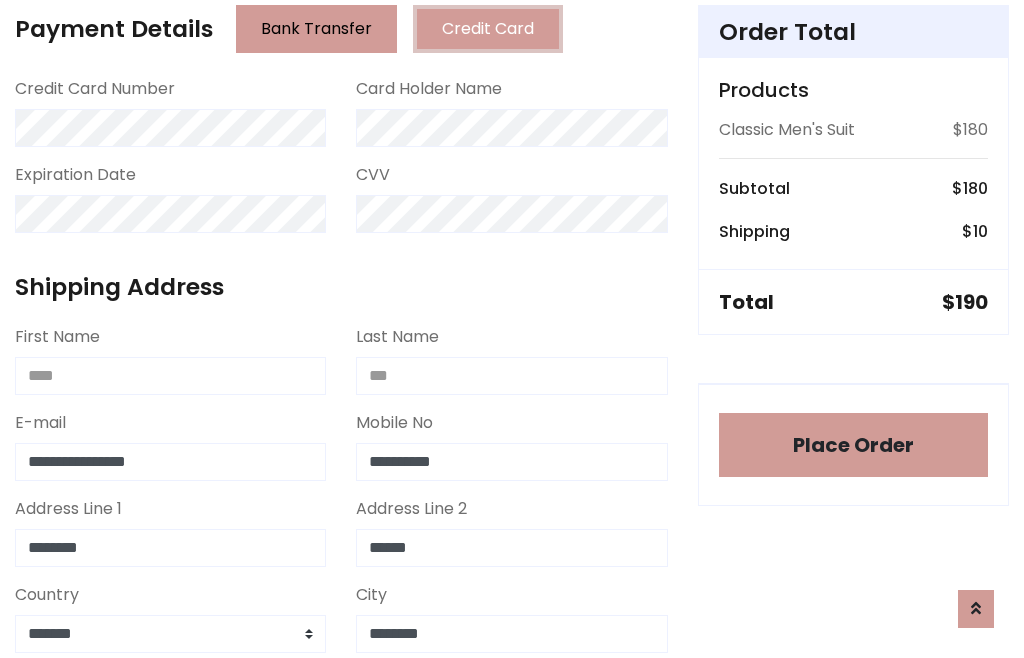 scroll, scrollTop: 654, scrollLeft: 0, axis: vertical 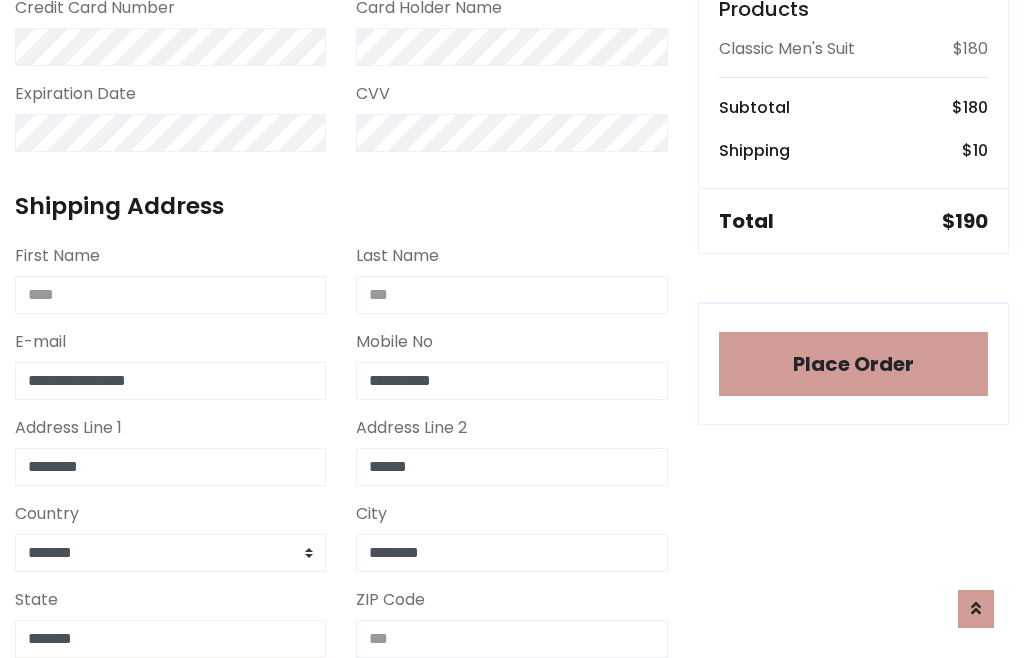 type on "*******" 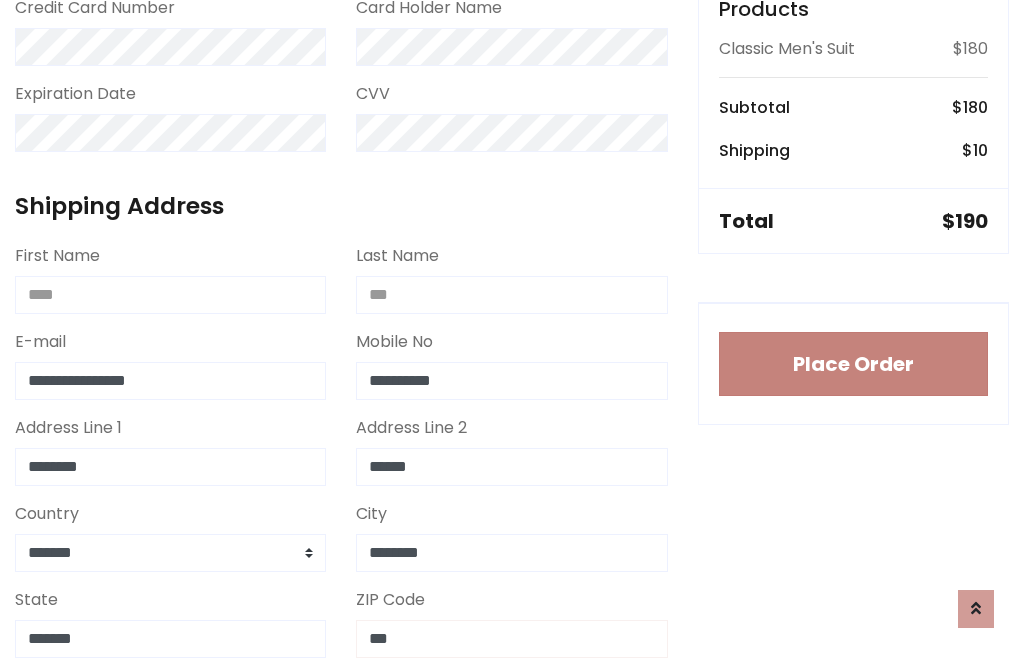 type on "***" 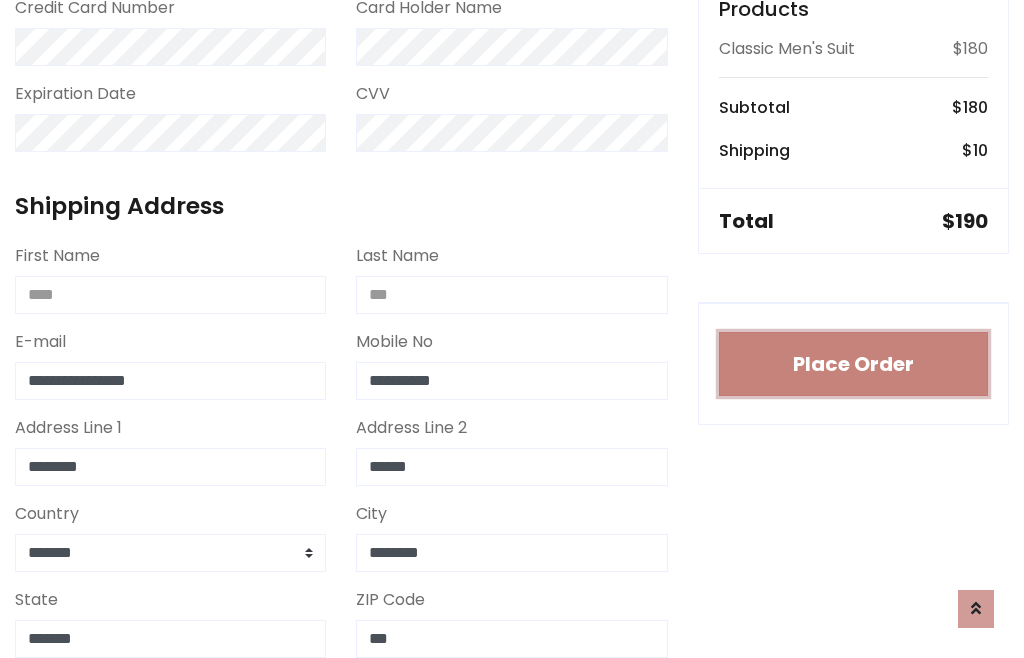click on "Place Order" at bounding box center (853, 364) 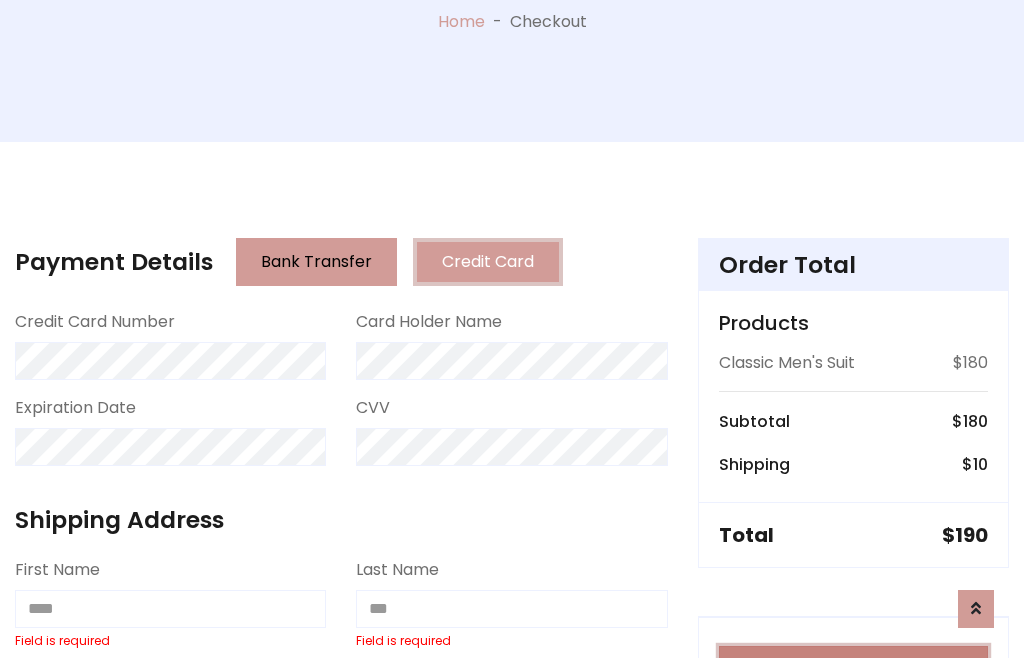 scroll, scrollTop: 0, scrollLeft: 0, axis: both 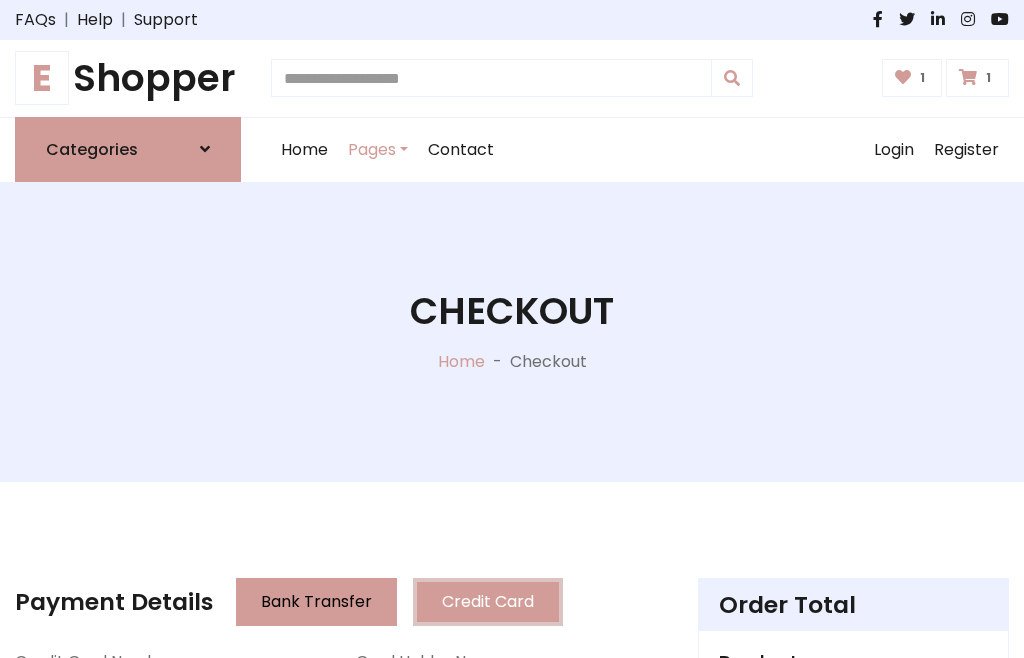 click on "E" at bounding box center [42, 78] 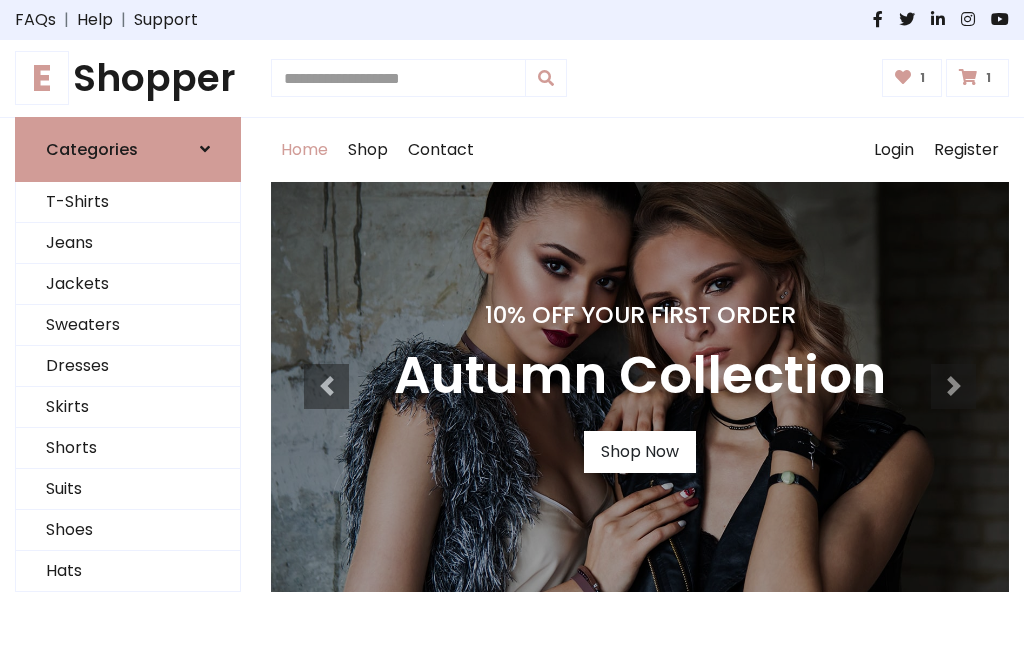 scroll, scrollTop: 0, scrollLeft: 0, axis: both 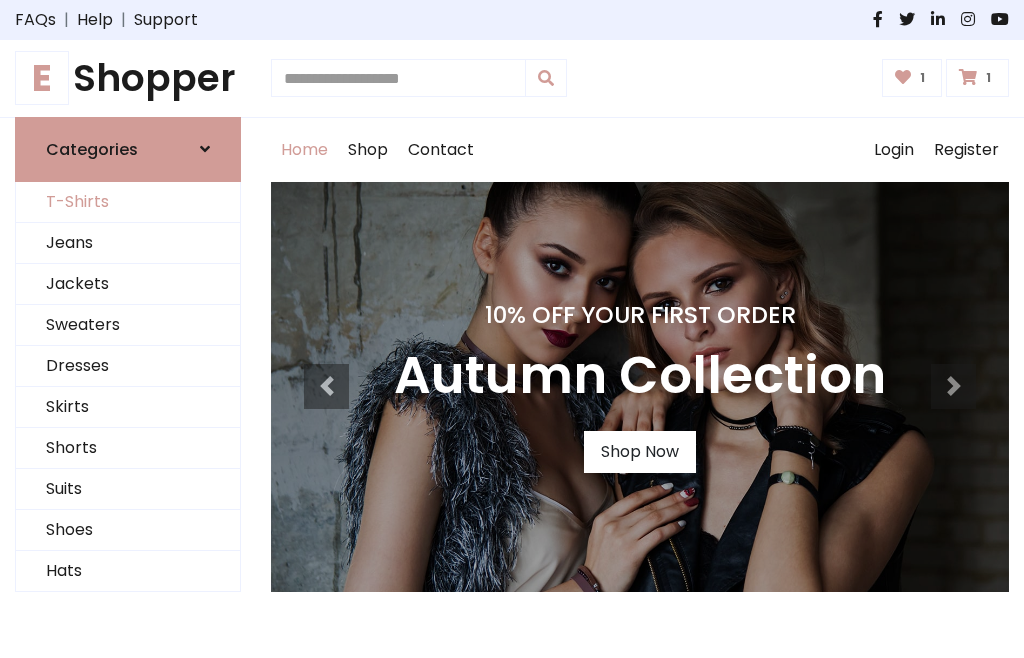 click on "T-Shirts" at bounding box center [128, 202] 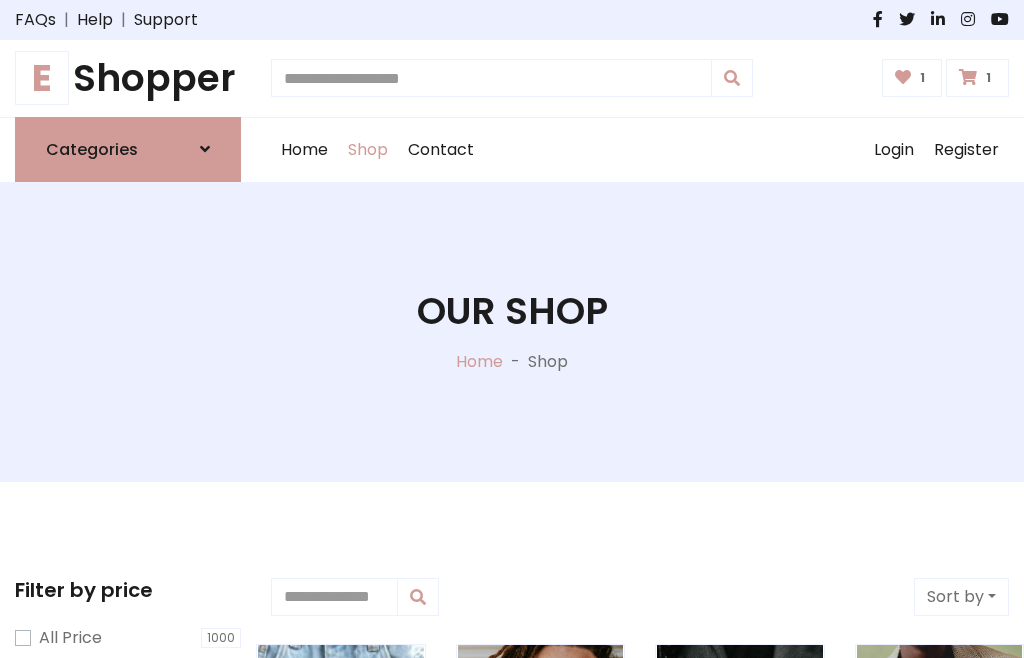 scroll, scrollTop: 0, scrollLeft: 0, axis: both 